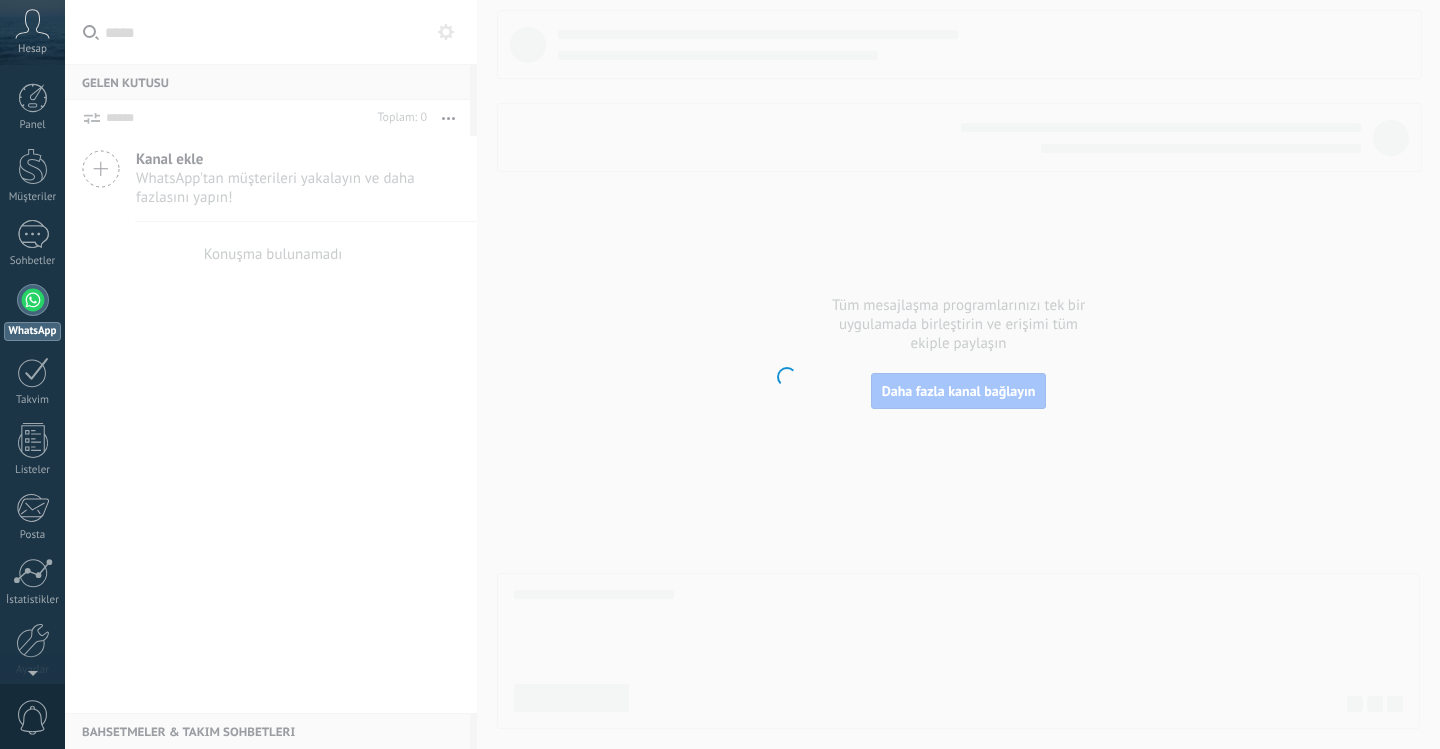 scroll, scrollTop: 0, scrollLeft: 0, axis: both 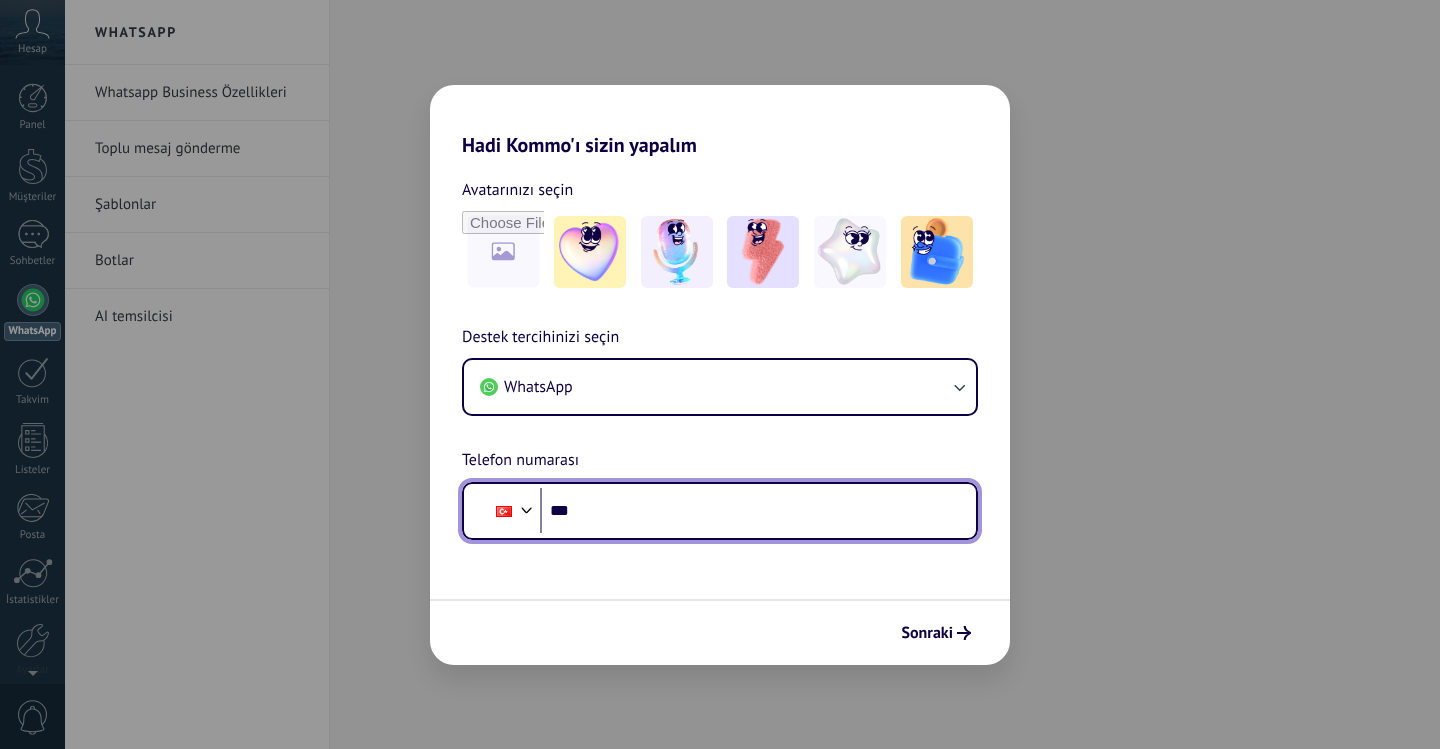 click on "***" at bounding box center (750, 511) 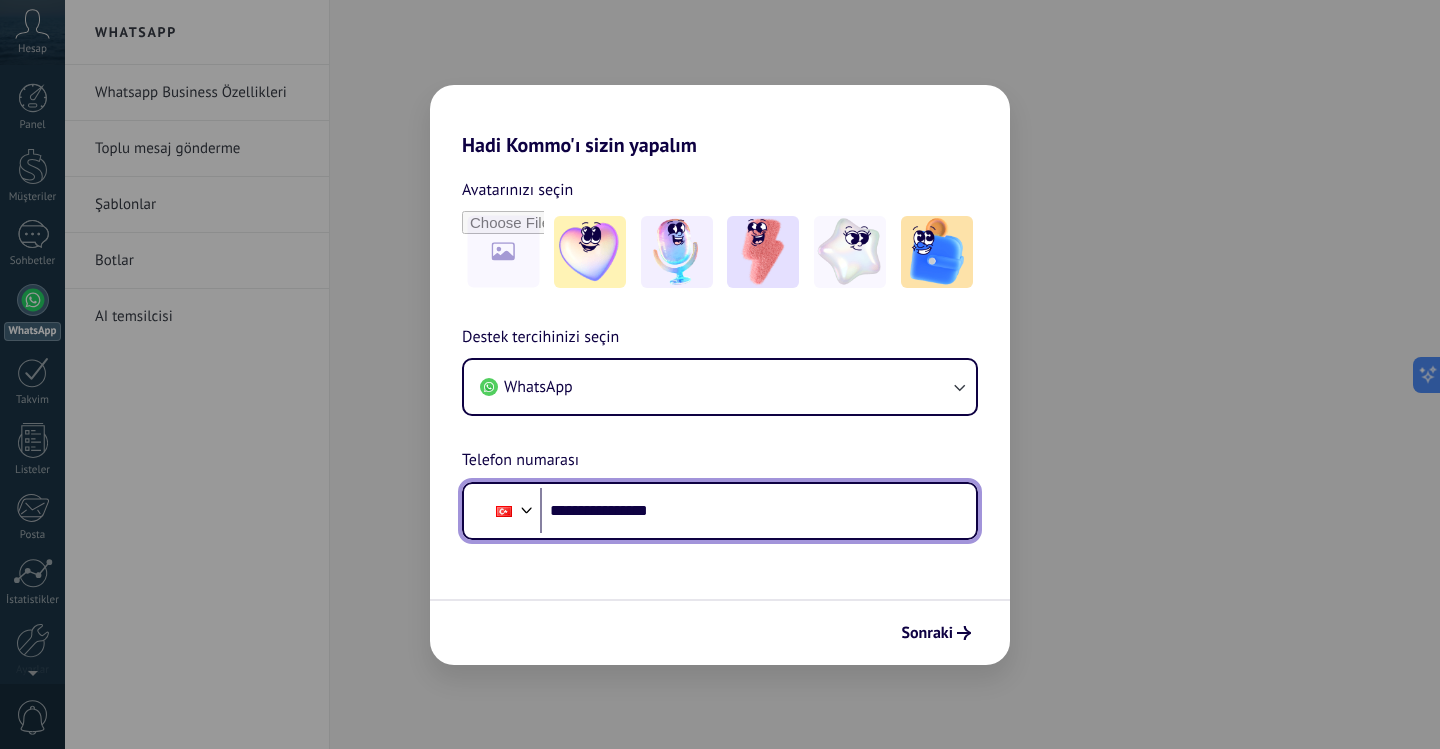 type on "**********" 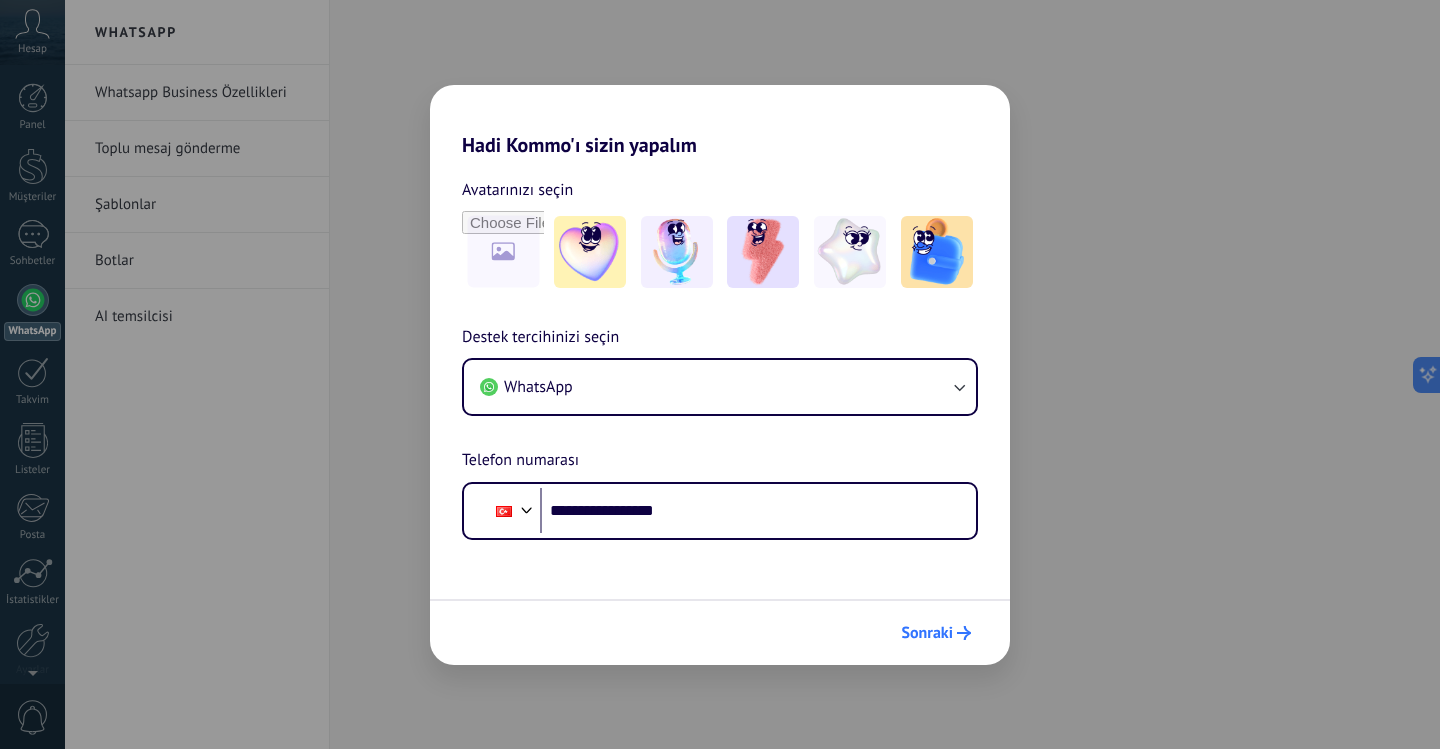click on "Sonraki" at bounding box center (927, 633) 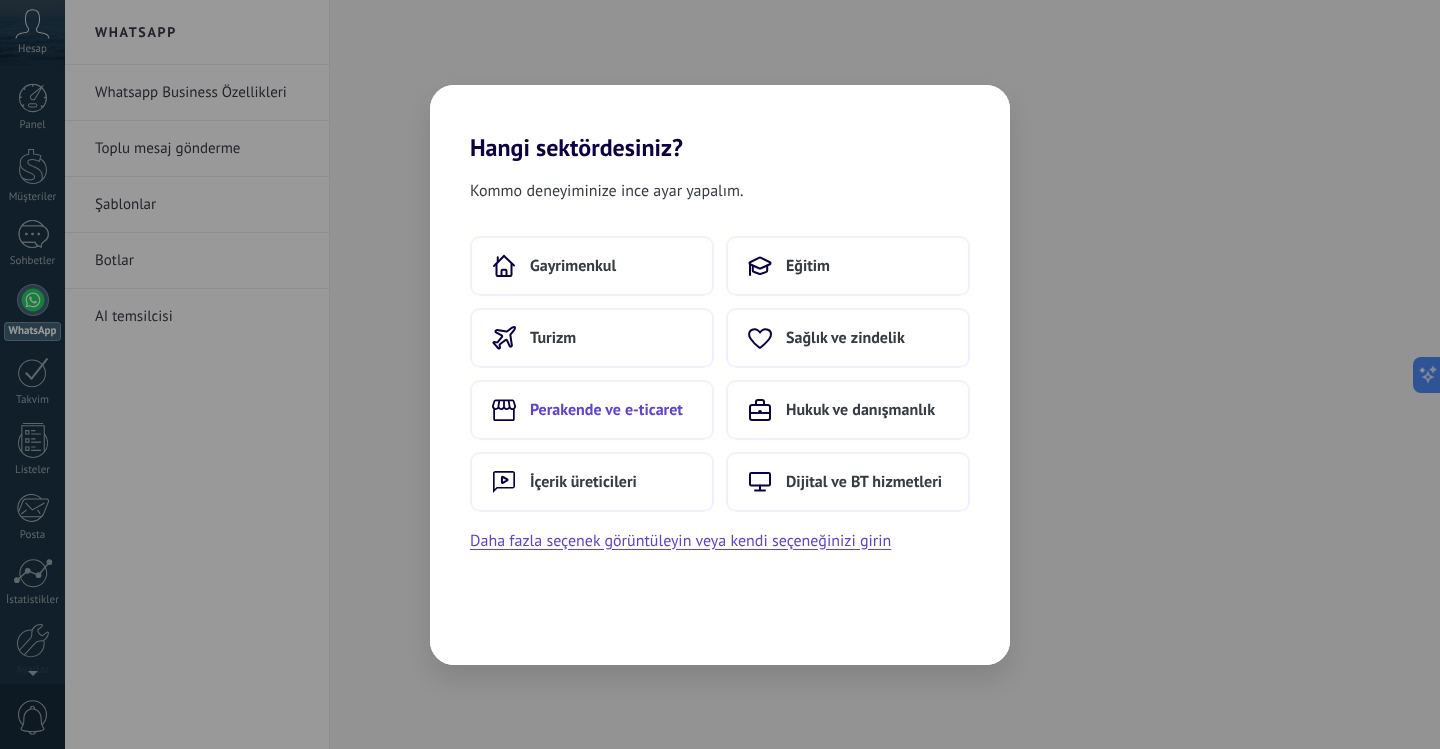 click on "Perakende ve e-ticaret" at bounding box center (606, 410) 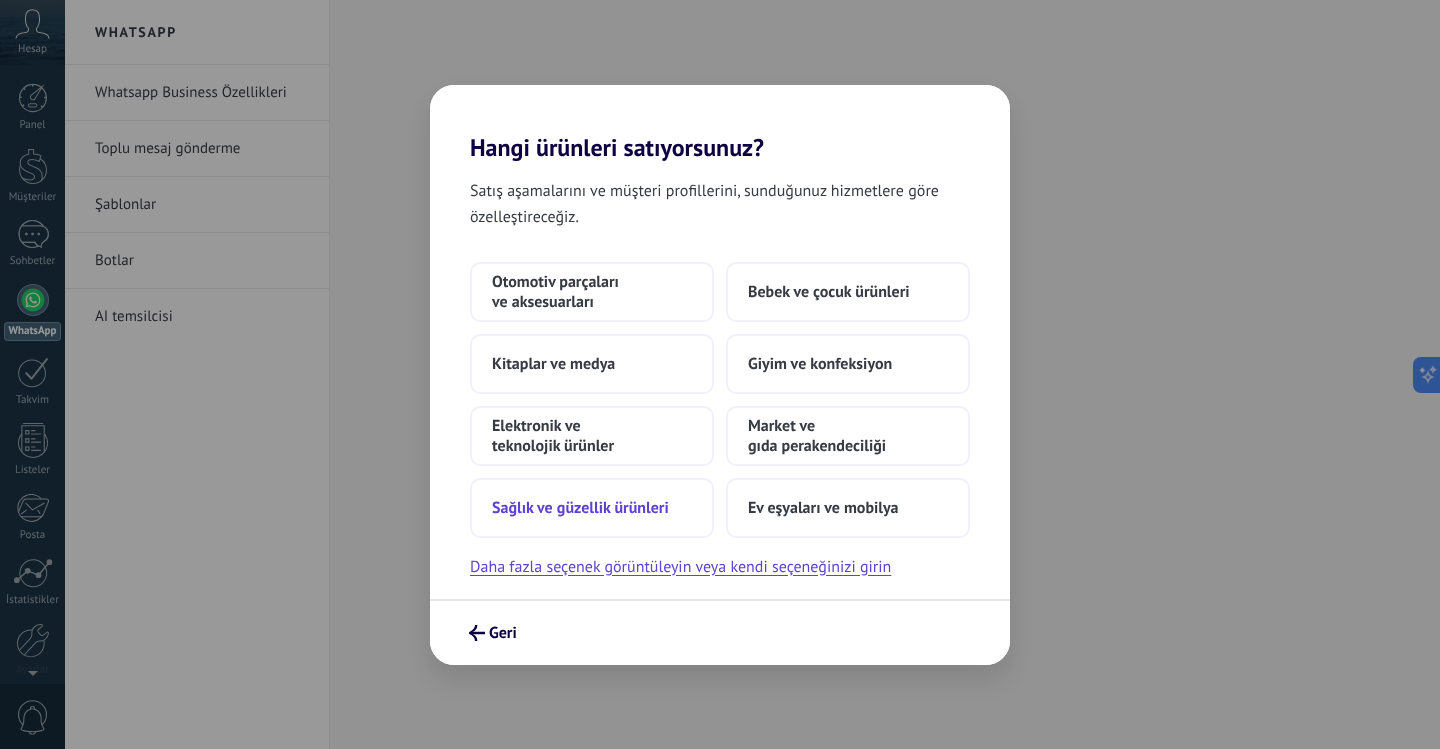 click on "Sağlık ve güzellik ürünleri" at bounding box center (580, 508) 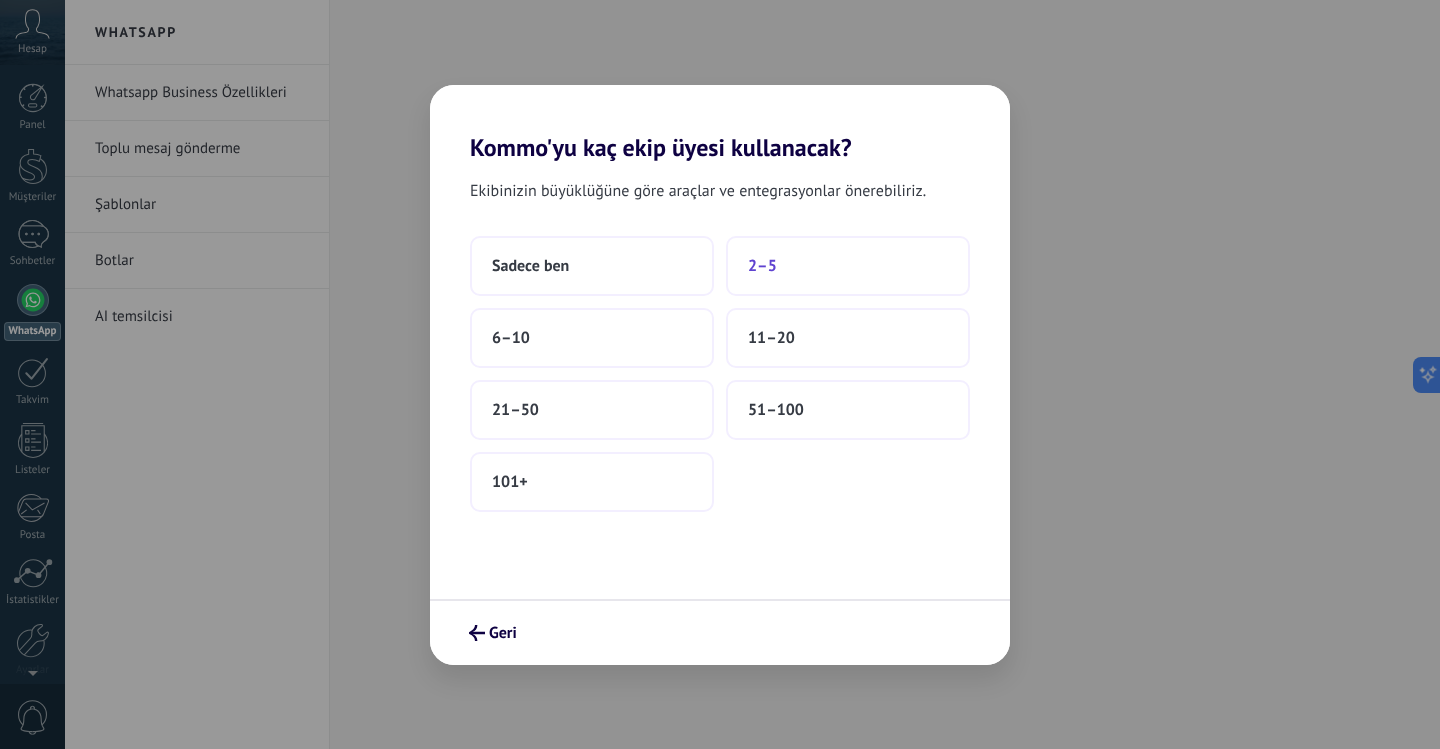 click on "2–5" at bounding box center (848, 266) 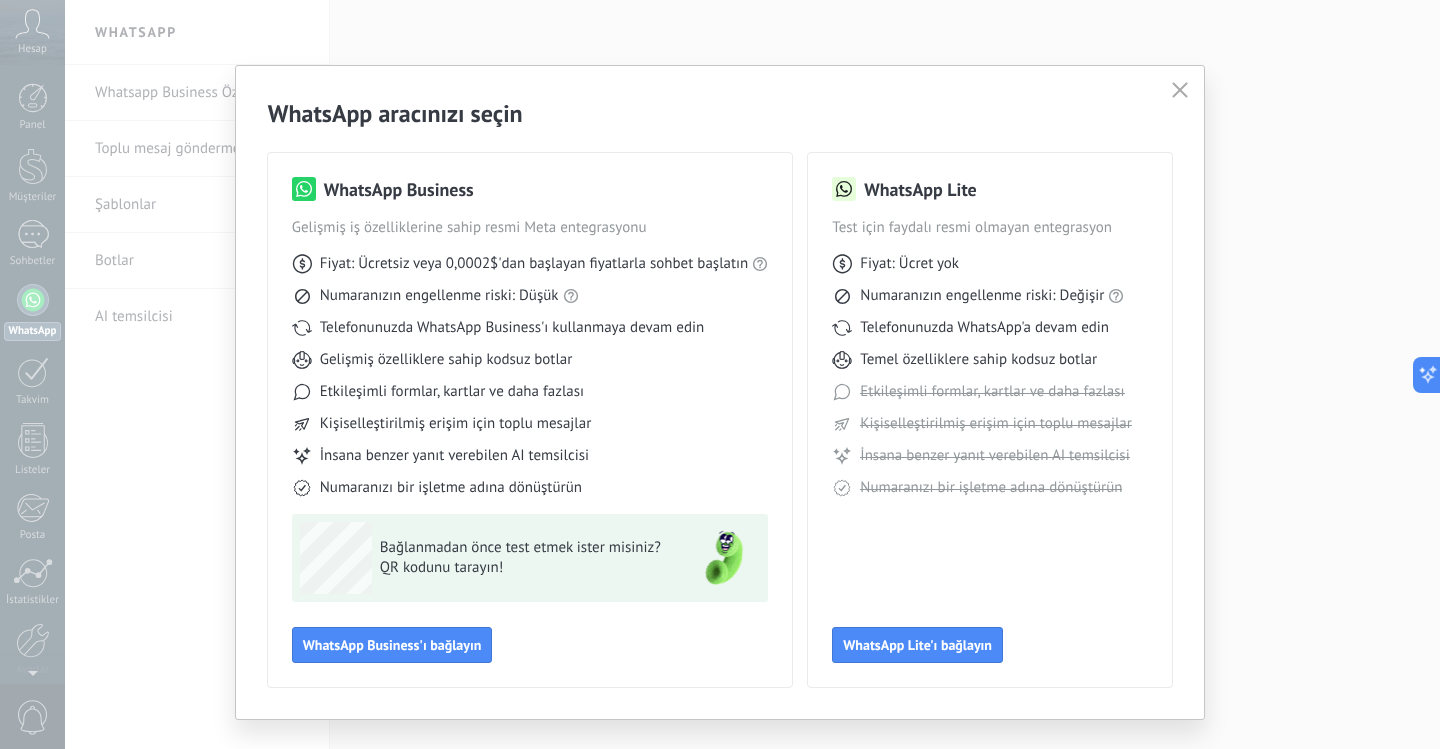 scroll, scrollTop: 36, scrollLeft: 0, axis: vertical 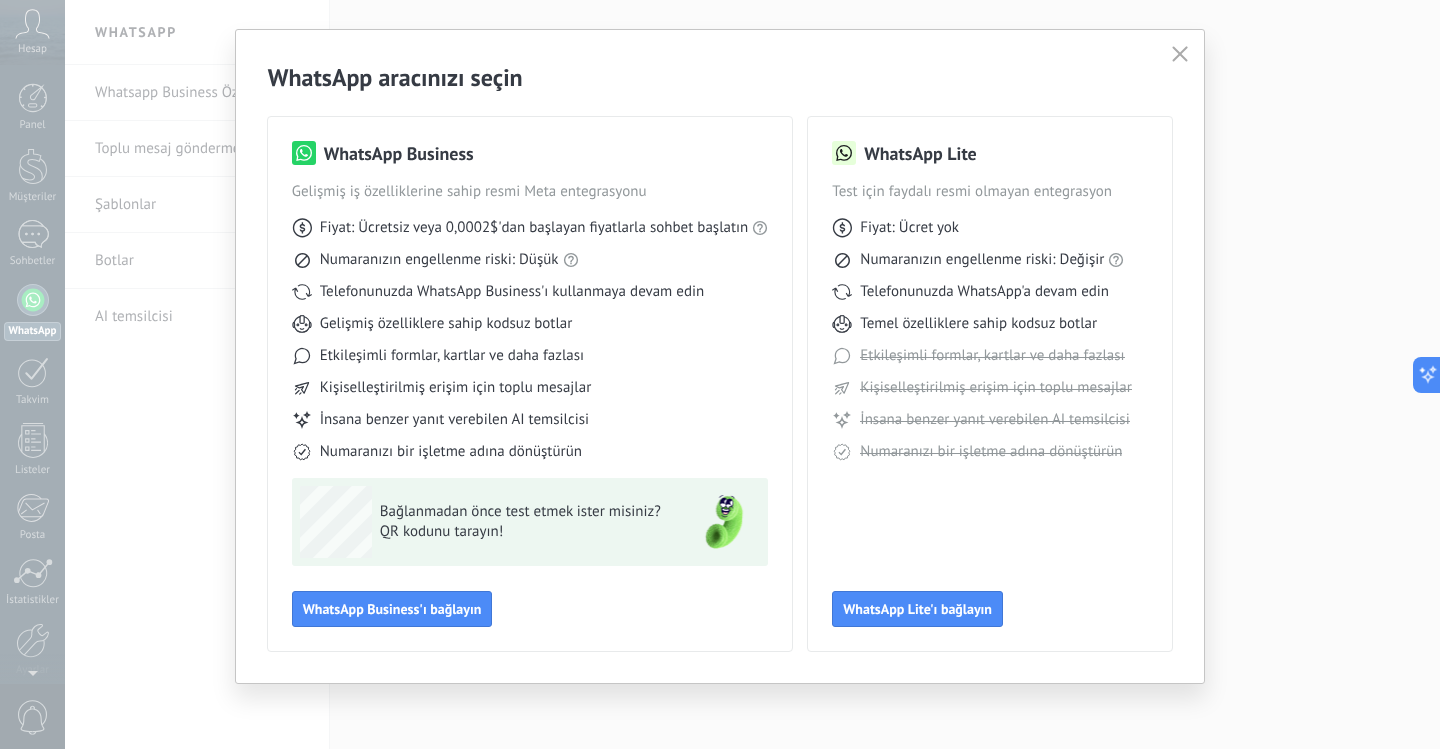 click 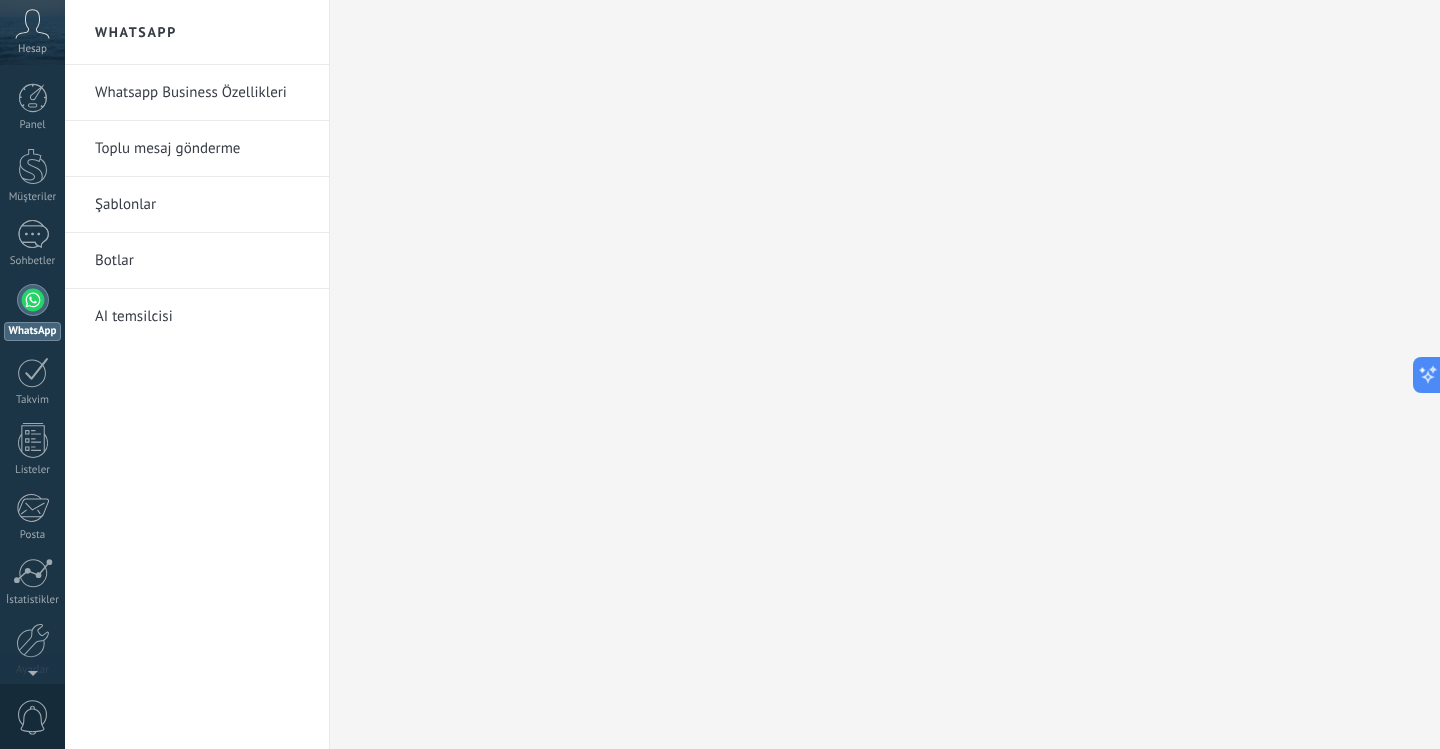 scroll, scrollTop: 0, scrollLeft: 0, axis: both 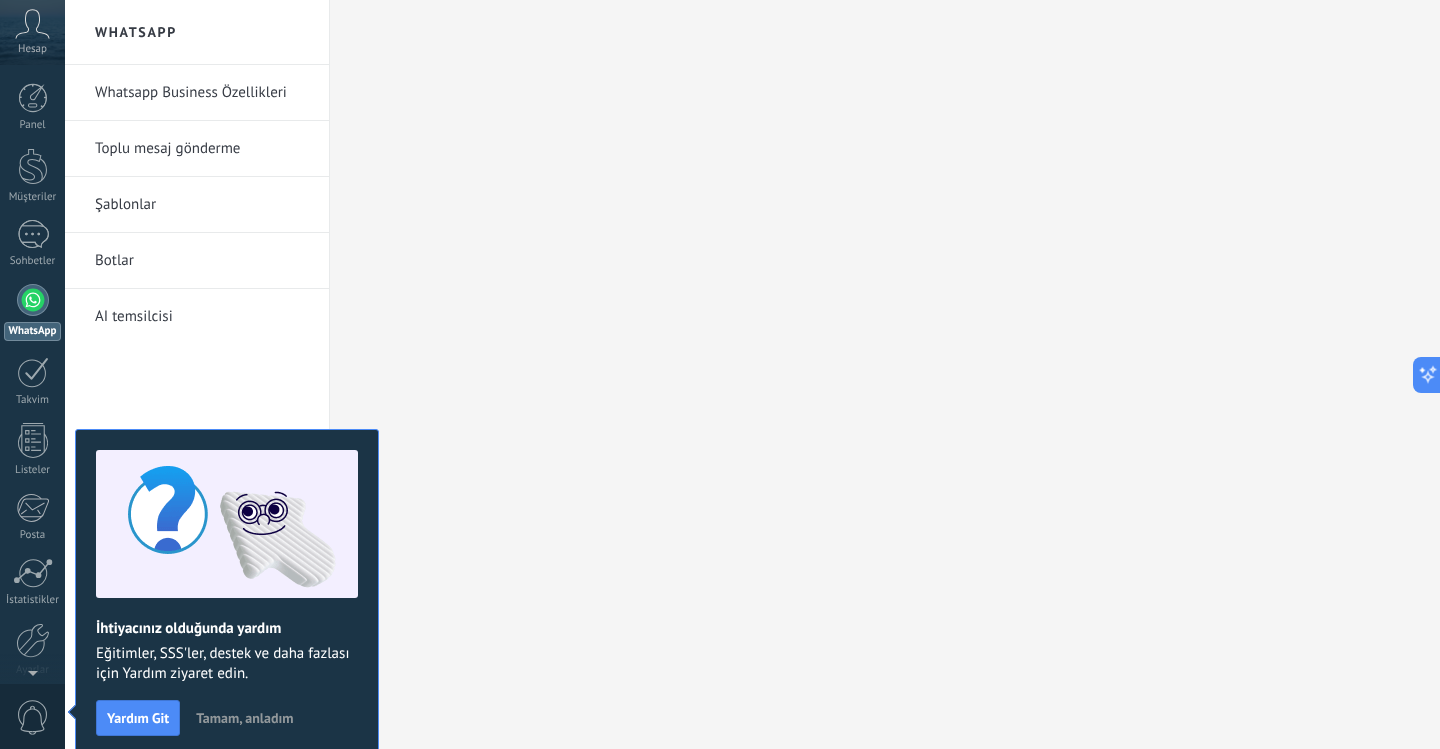 click on "Botlar" at bounding box center [202, 261] 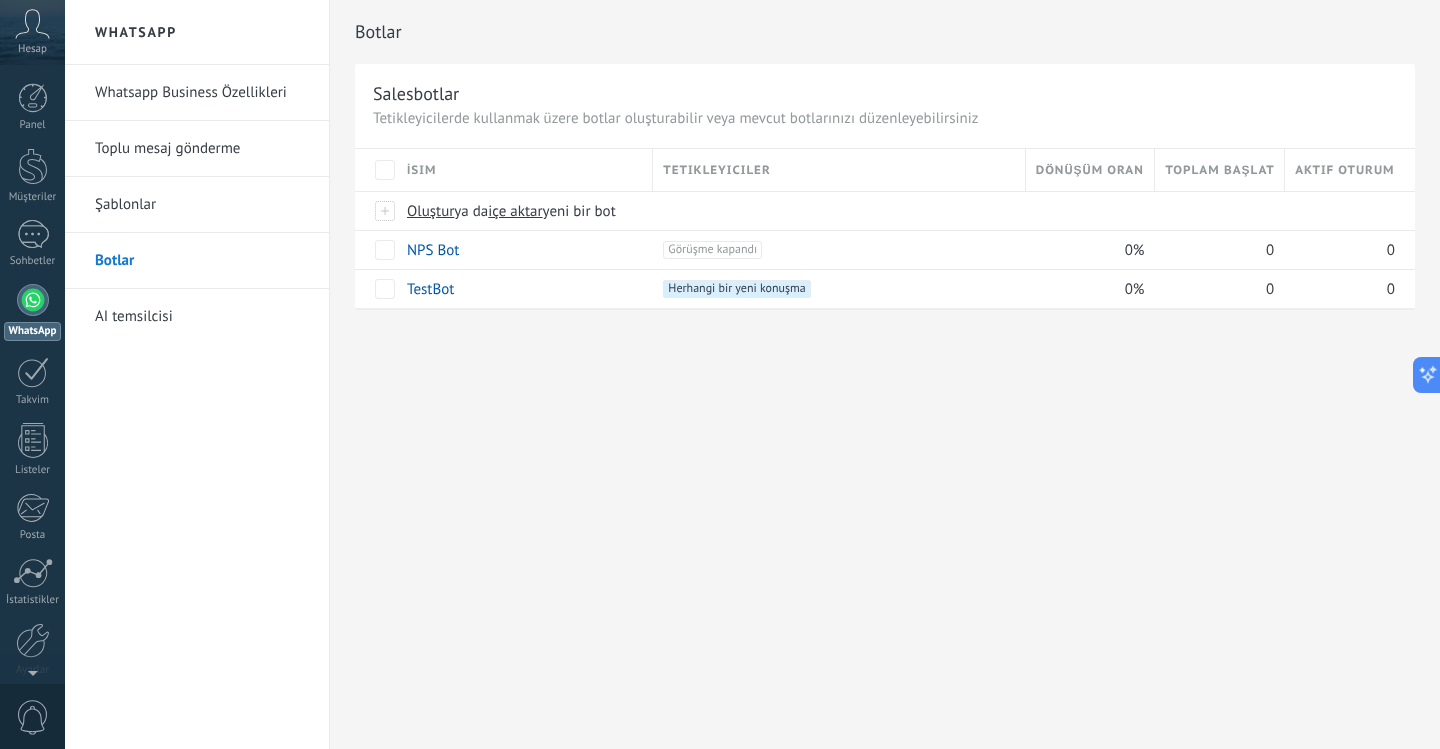 click on "AI temsilcisi" at bounding box center (202, 317) 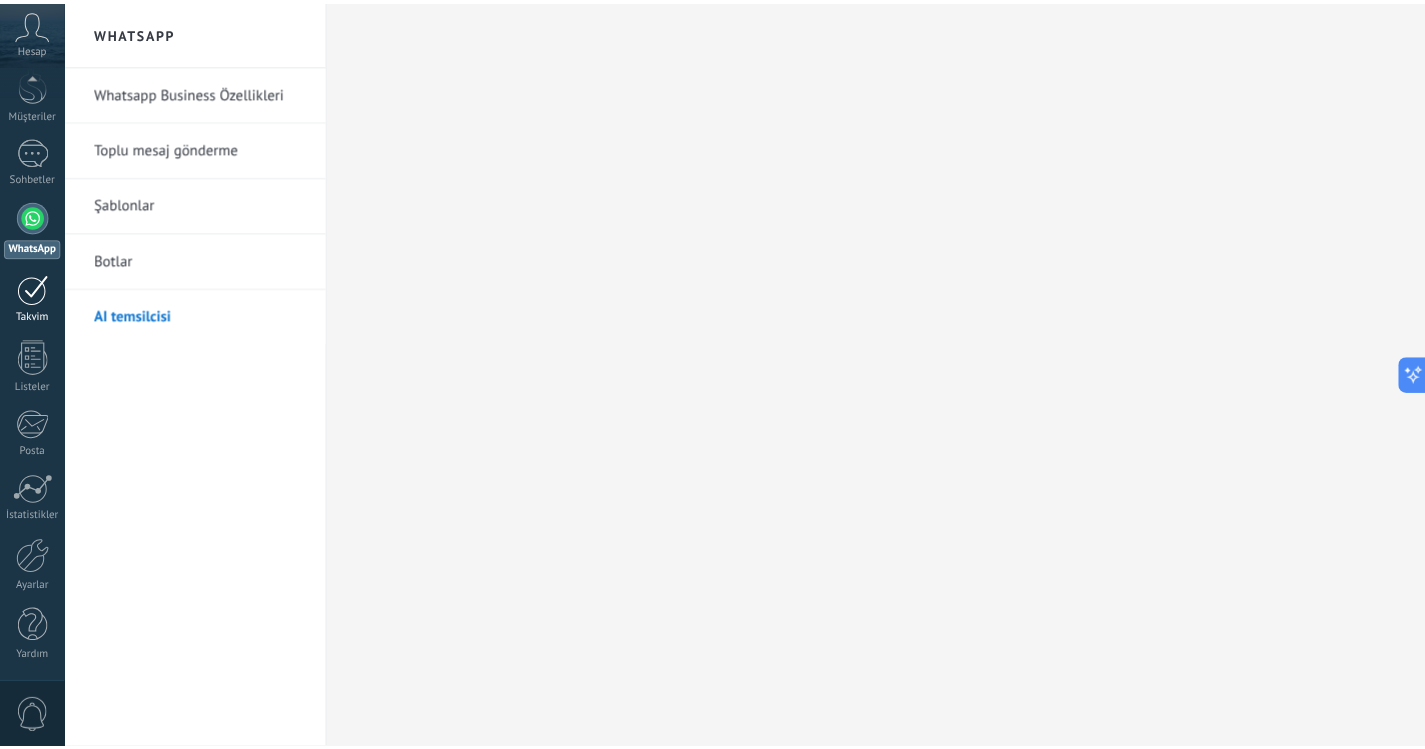 scroll, scrollTop: 0, scrollLeft: 0, axis: both 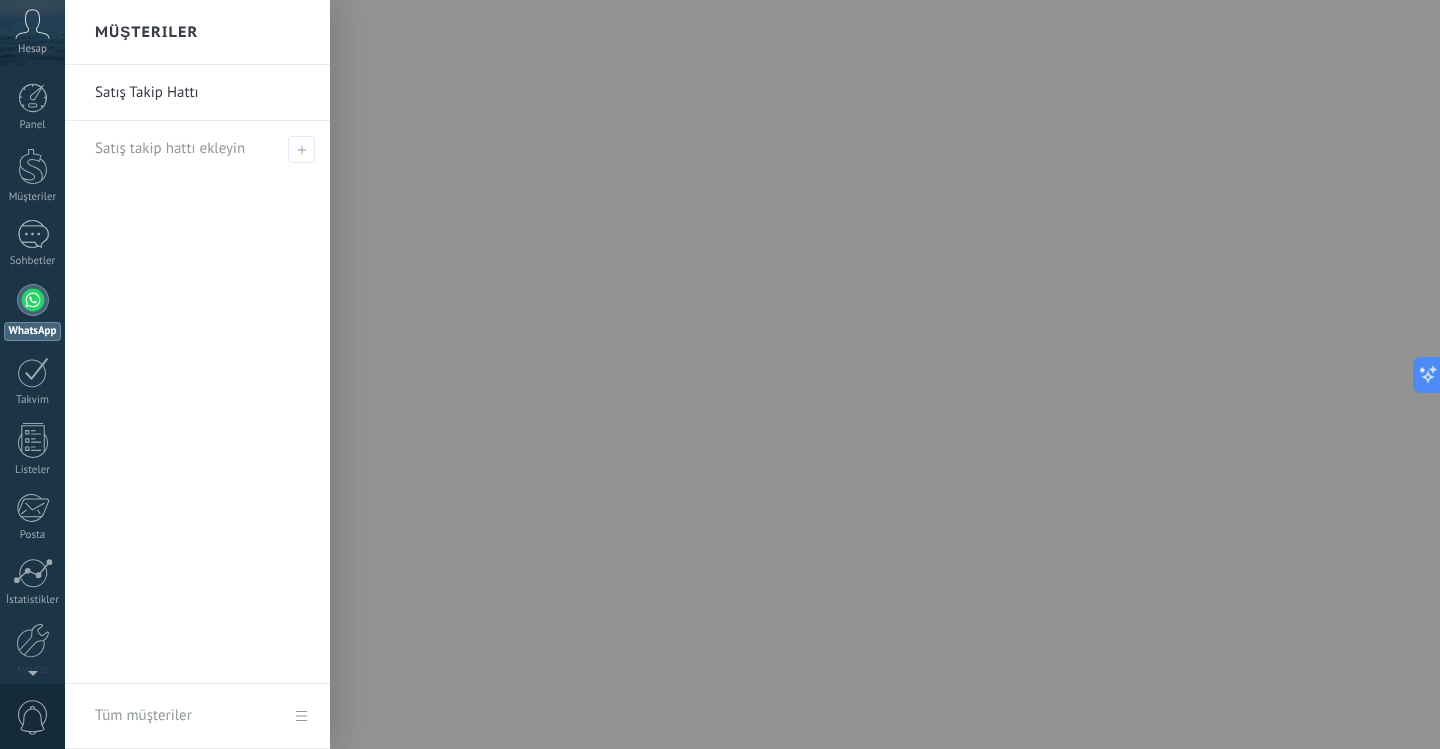 click on "Satış Takip Hattı" at bounding box center [202, 93] 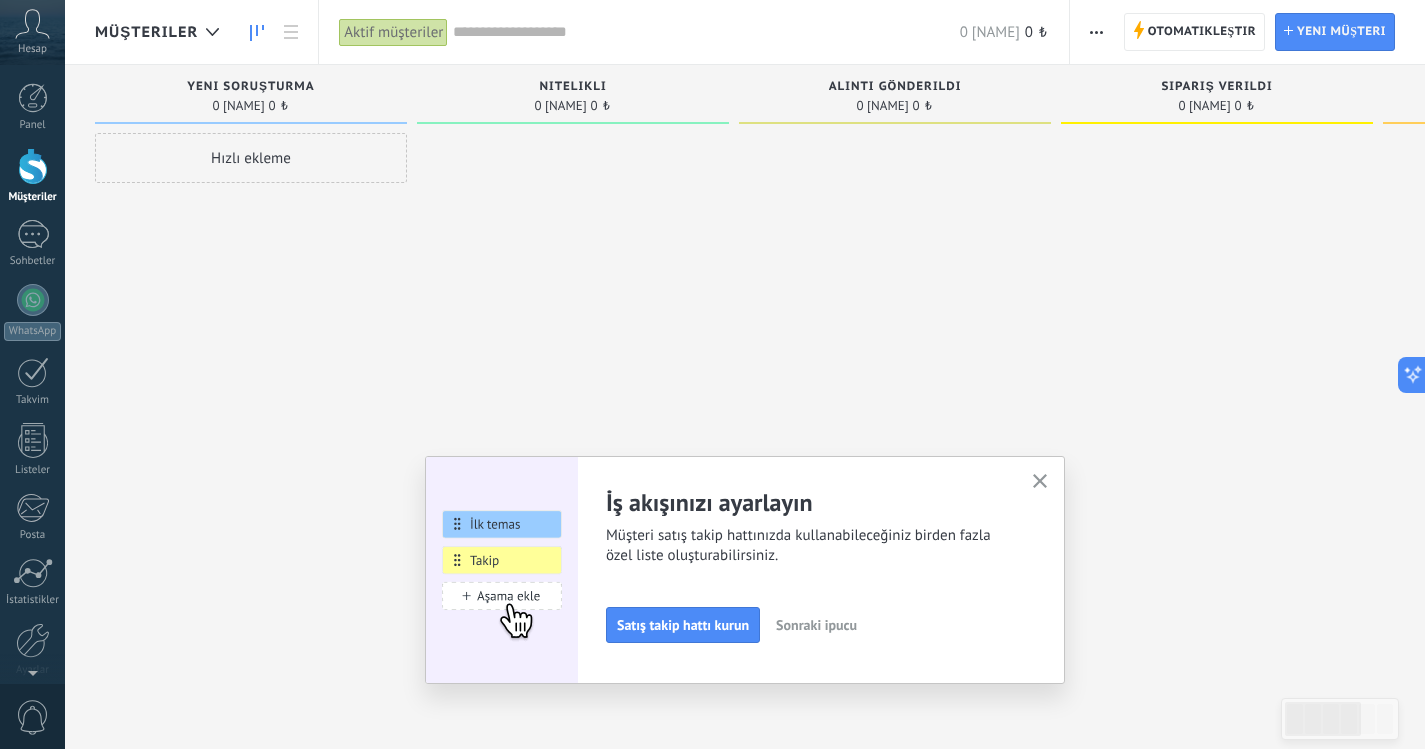 click 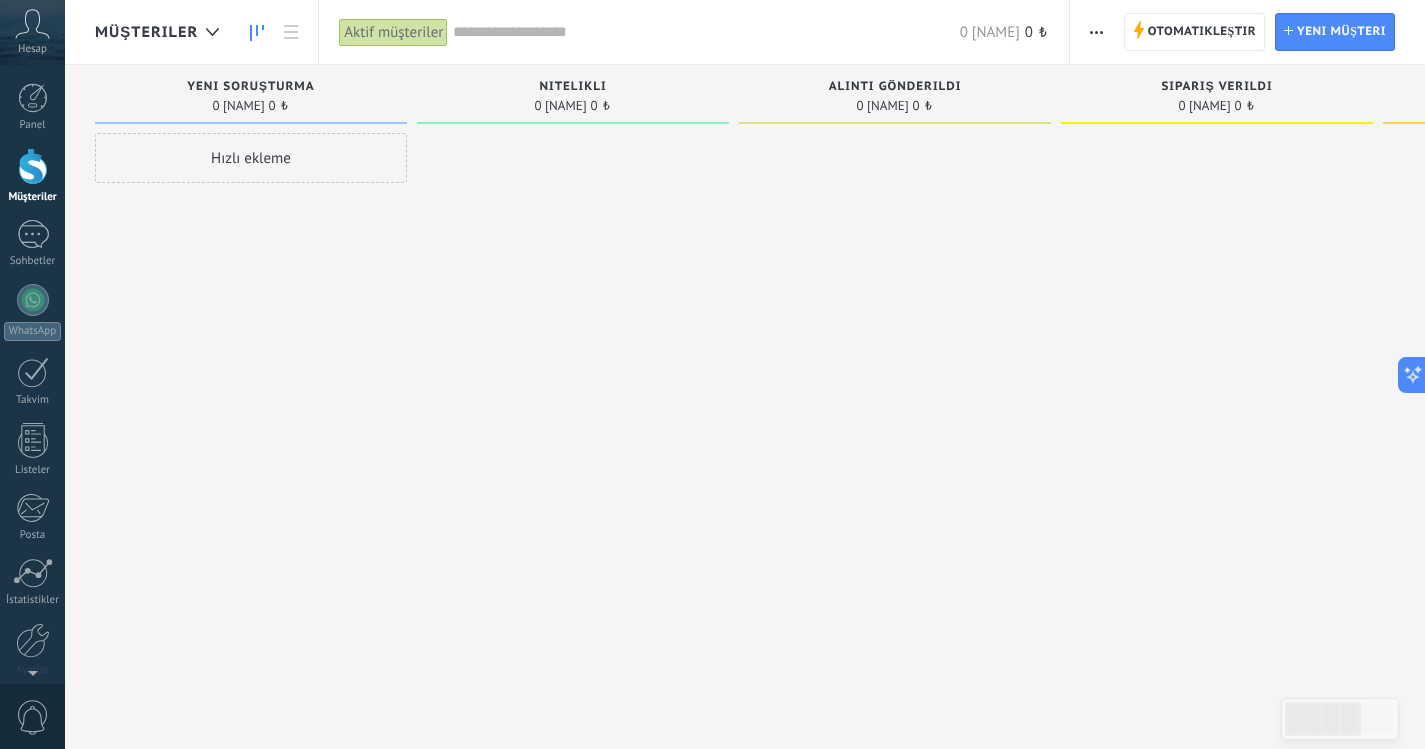 click 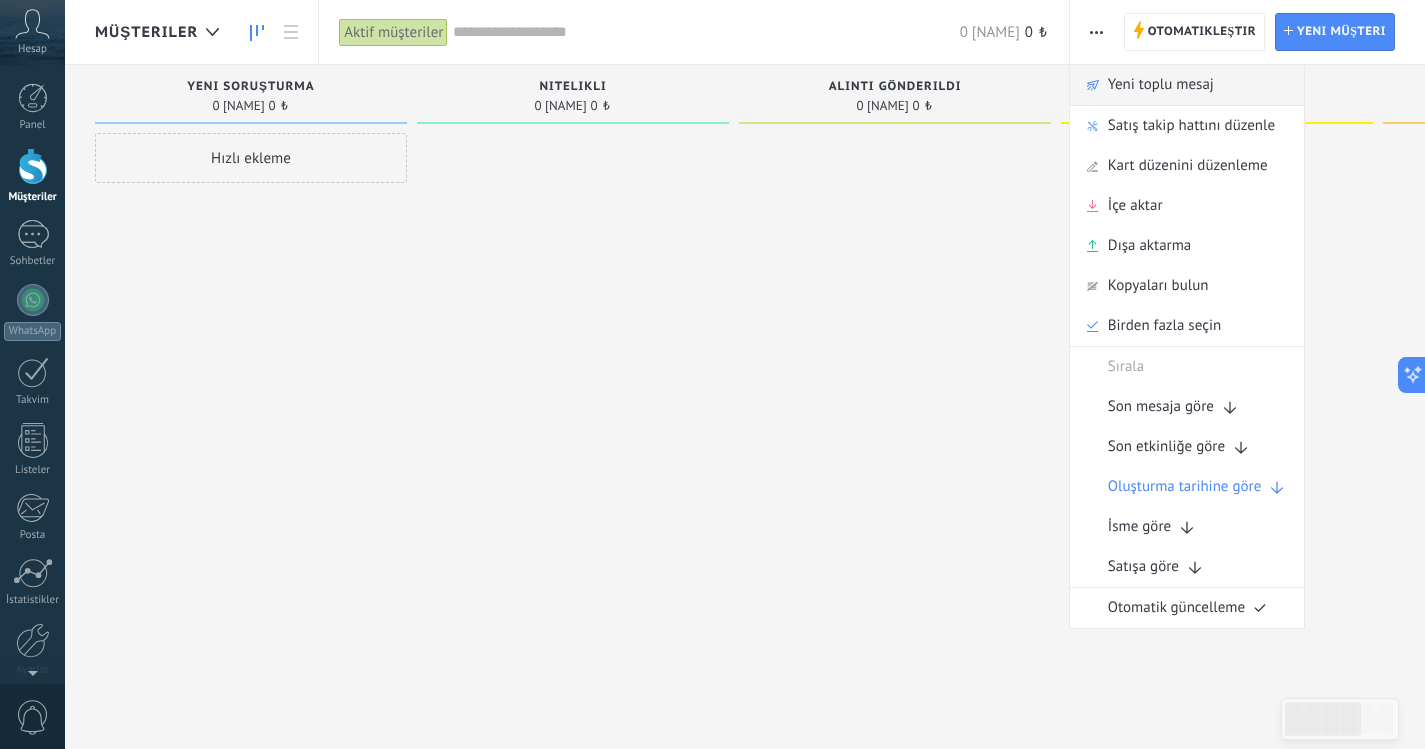 click on "Yeni toplu mesaj" at bounding box center (1161, 85) 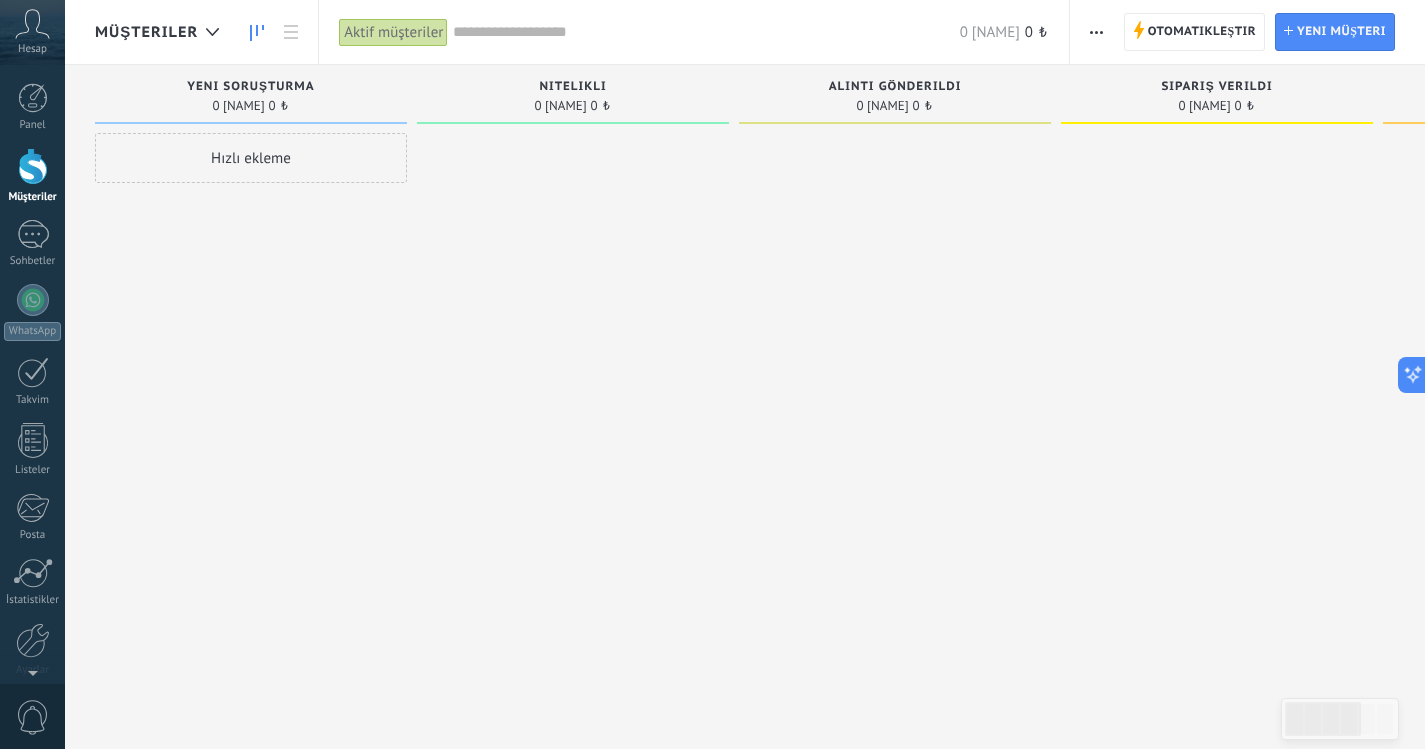 click 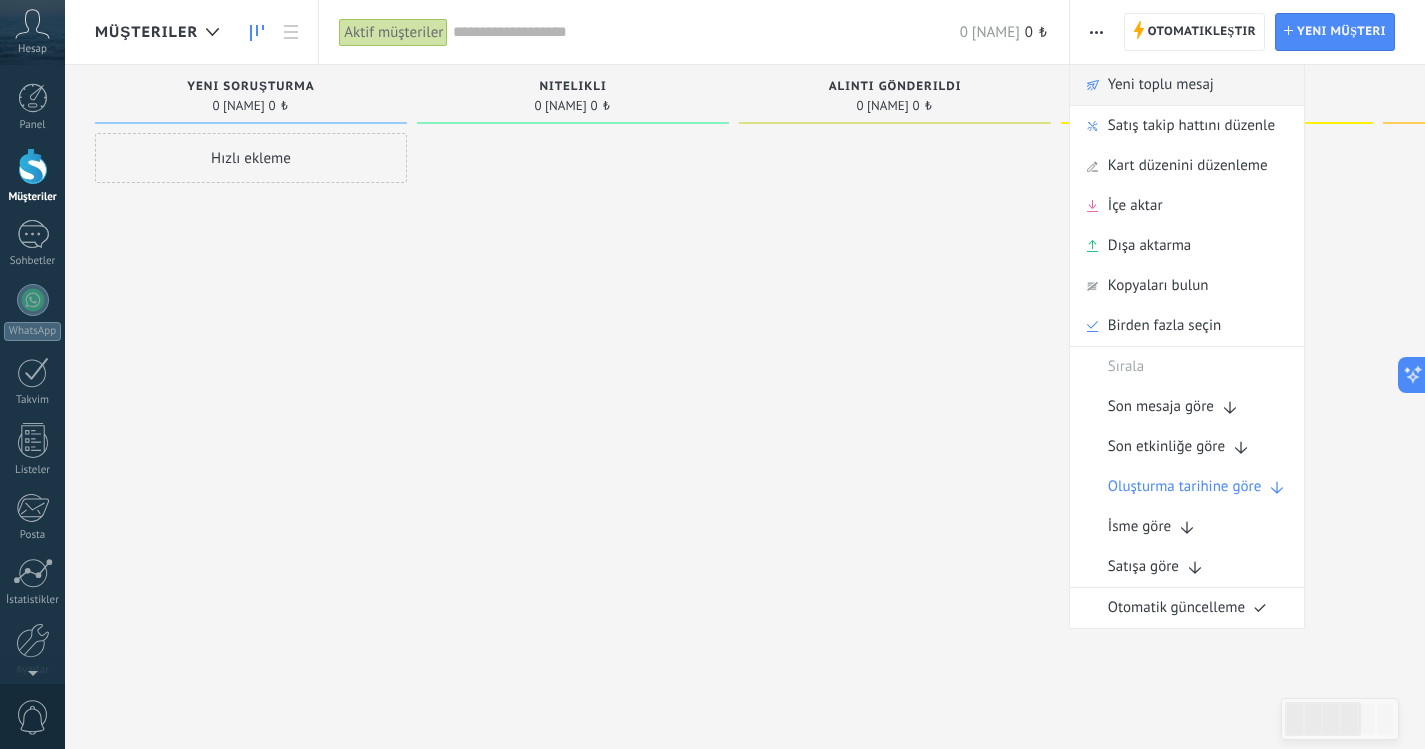click on "Yeni toplu mesaj" at bounding box center (1161, 85) 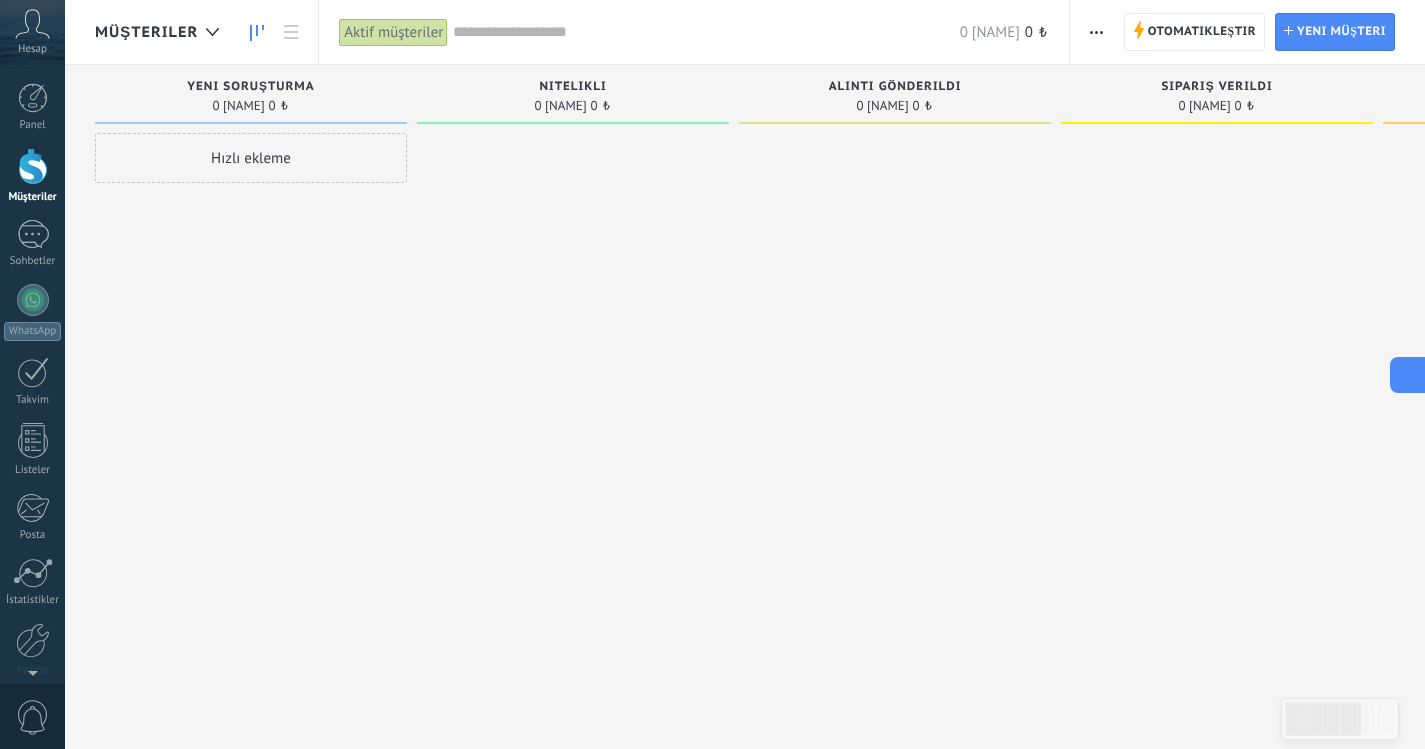 click 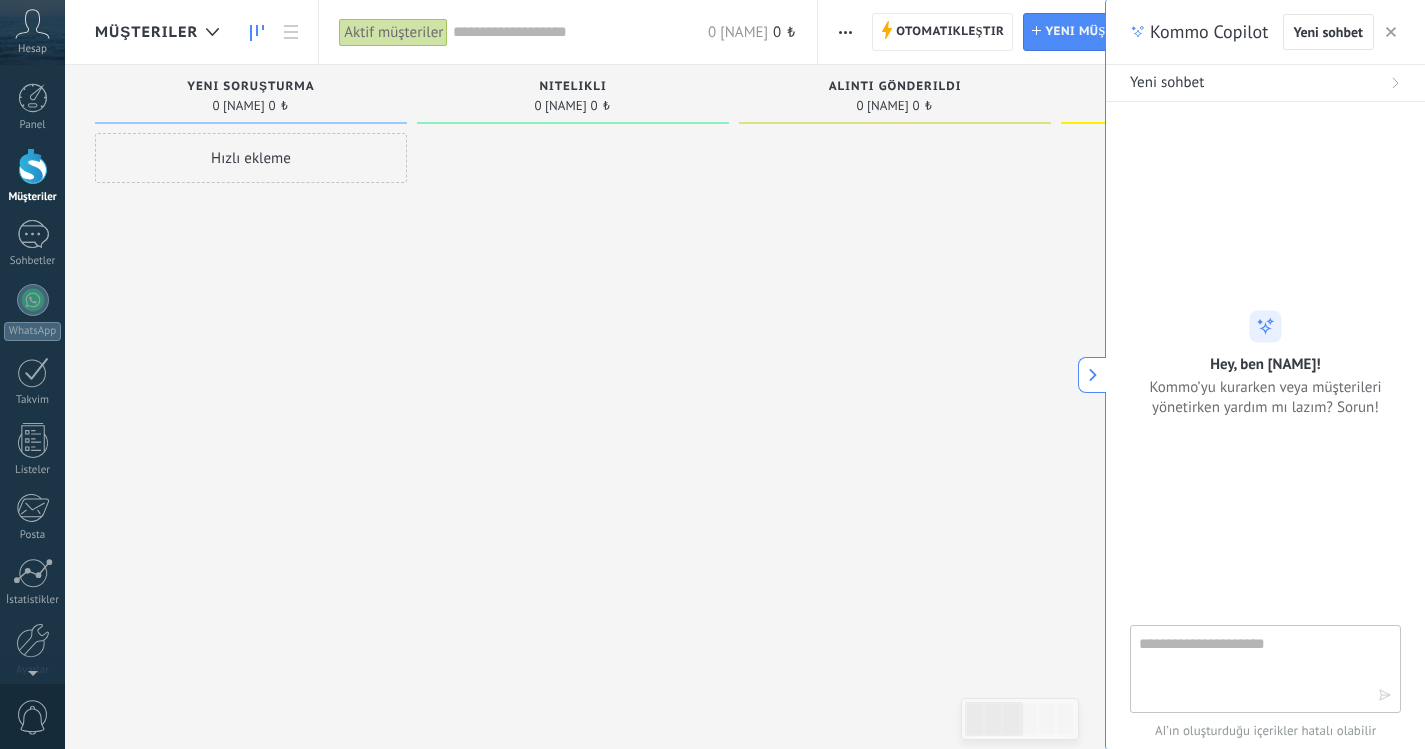 click at bounding box center (895, 377) 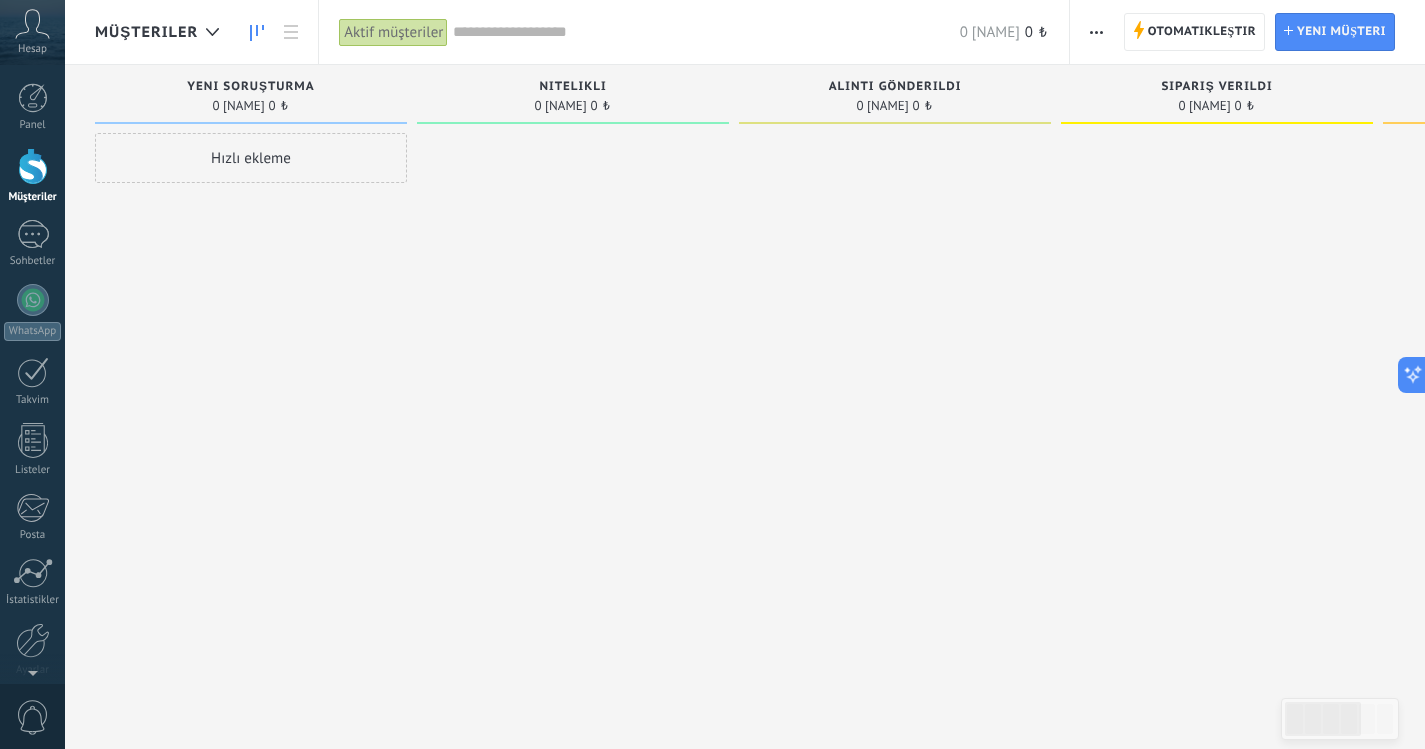 scroll, scrollTop: 83, scrollLeft: 0, axis: vertical 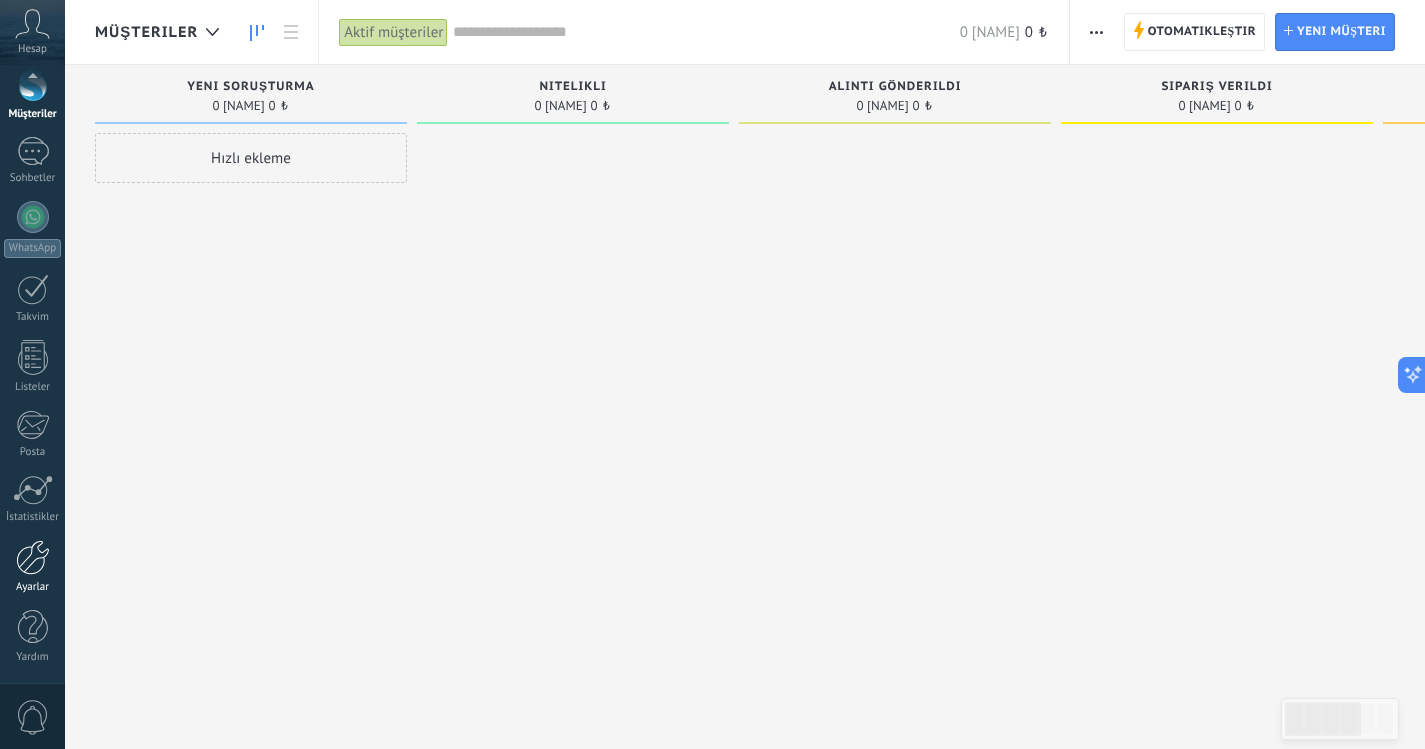 click at bounding box center (33, 557) 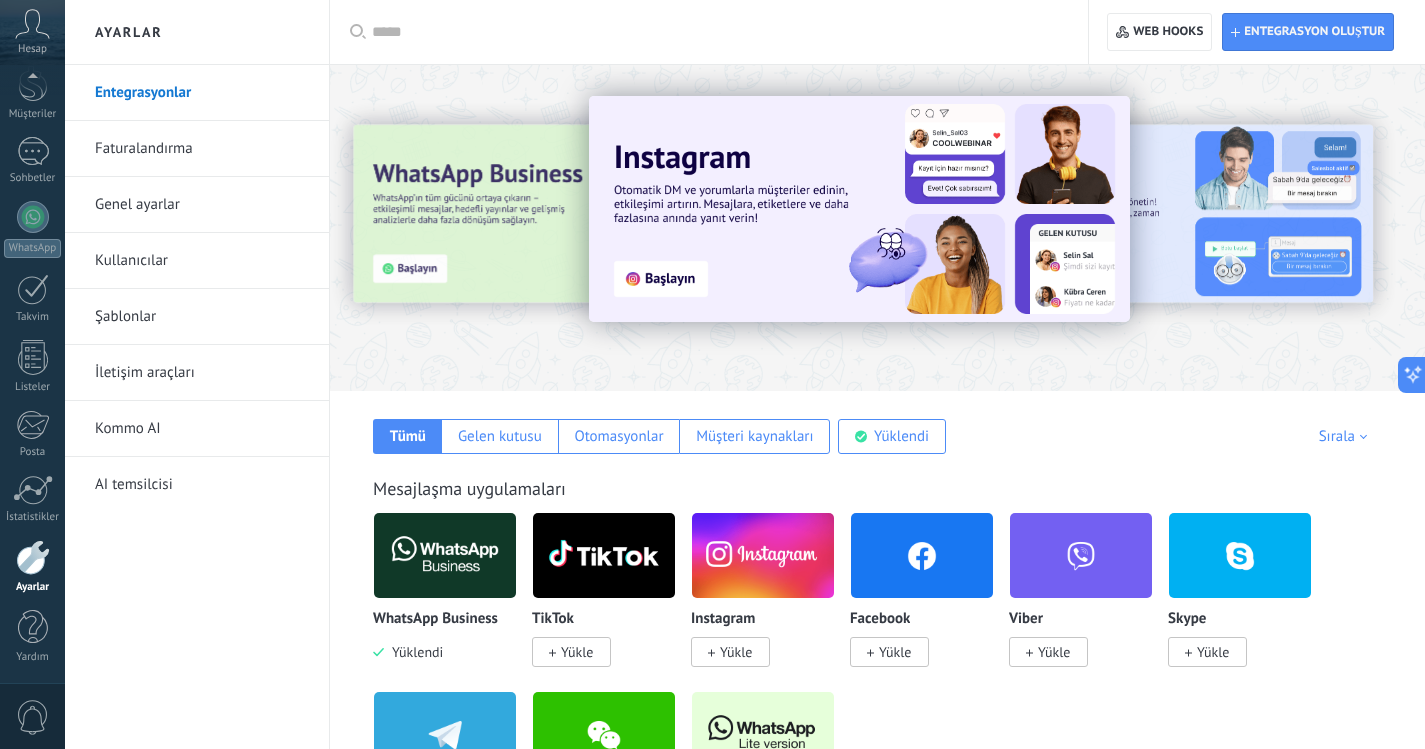 click on "Faturalandırma" at bounding box center [202, 149] 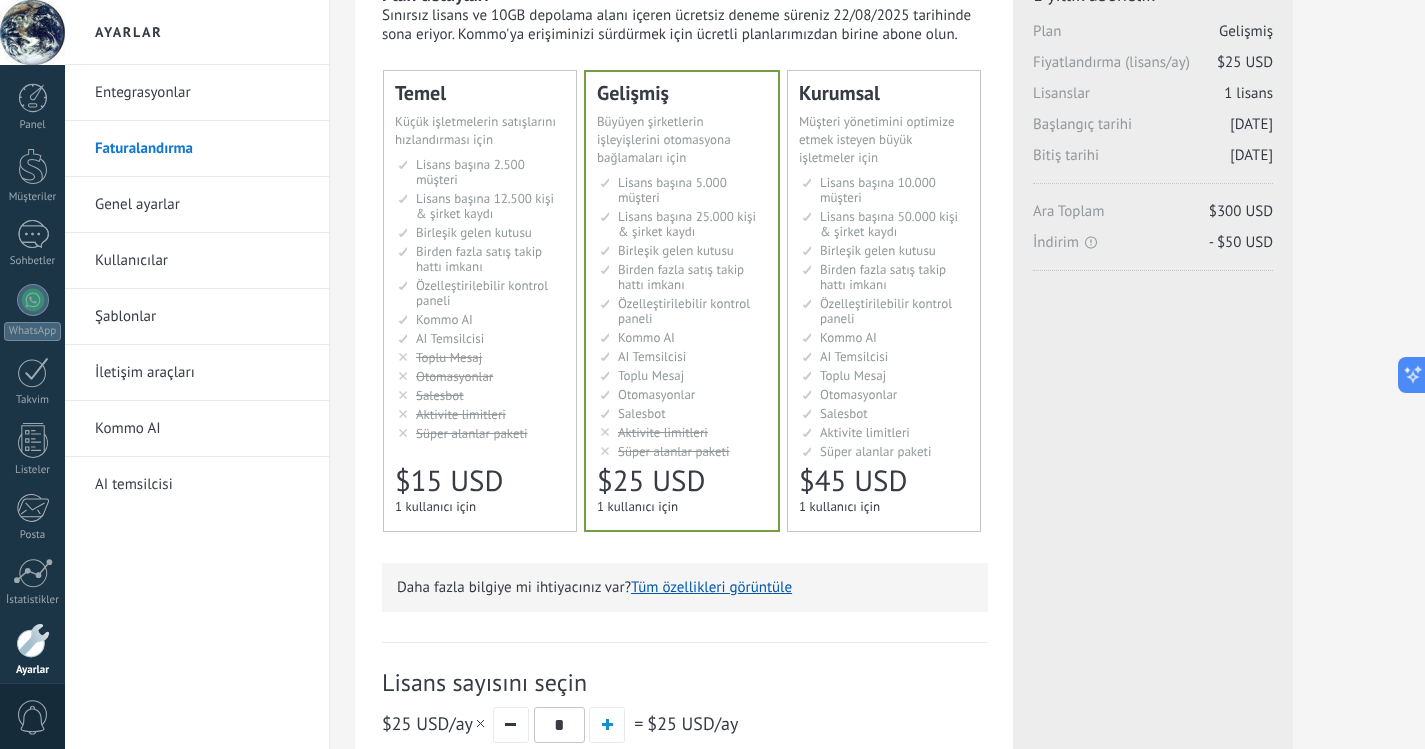 scroll, scrollTop: 100, scrollLeft: 0, axis: vertical 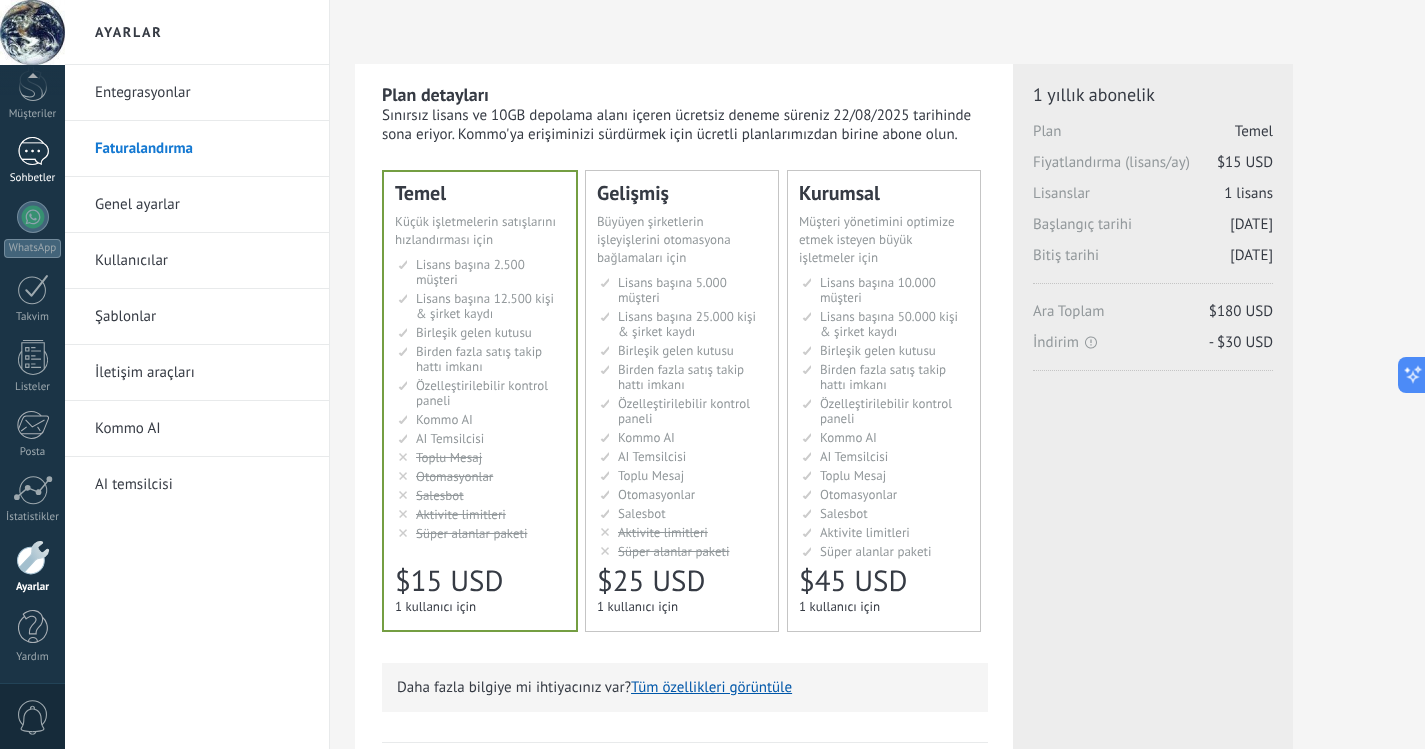 click at bounding box center [33, 151] 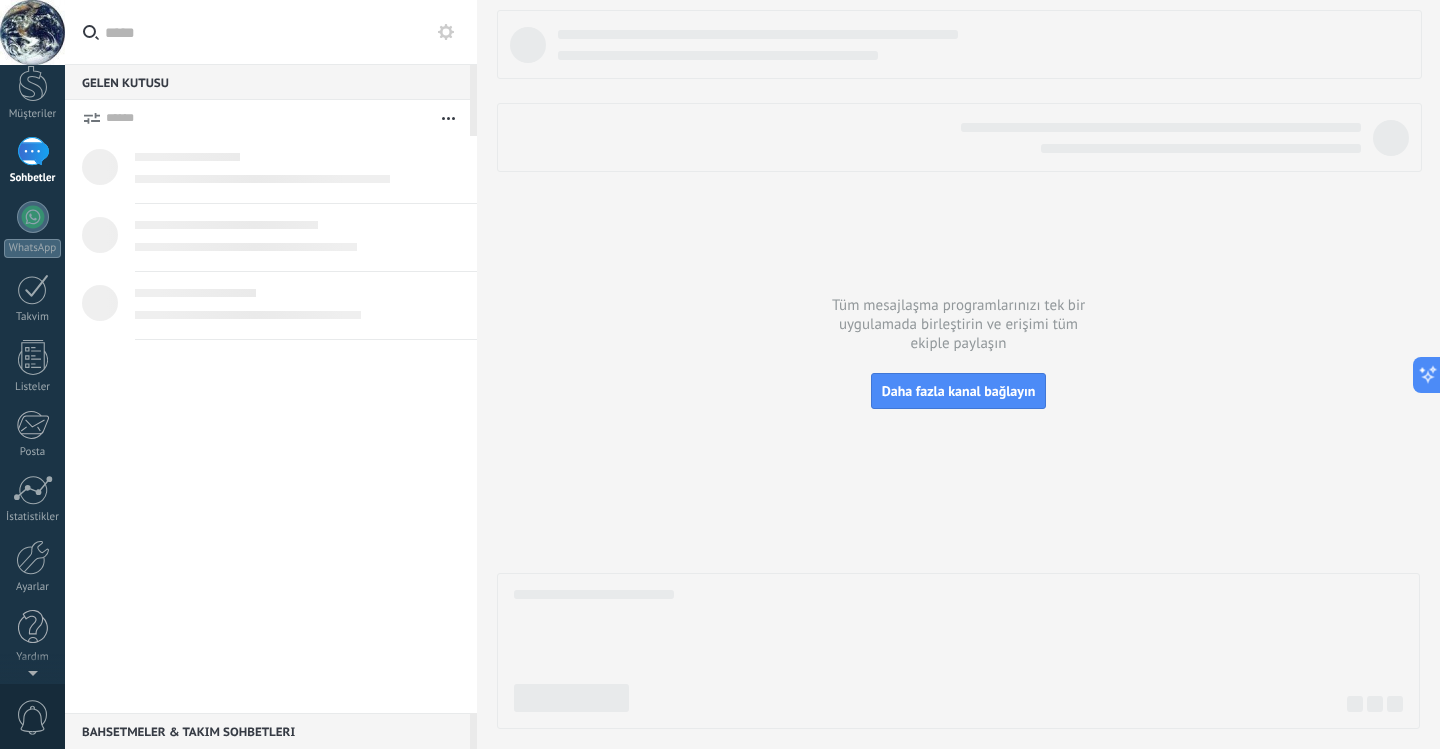 scroll, scrollTop: 0, scrollLeft: 0, axis: both 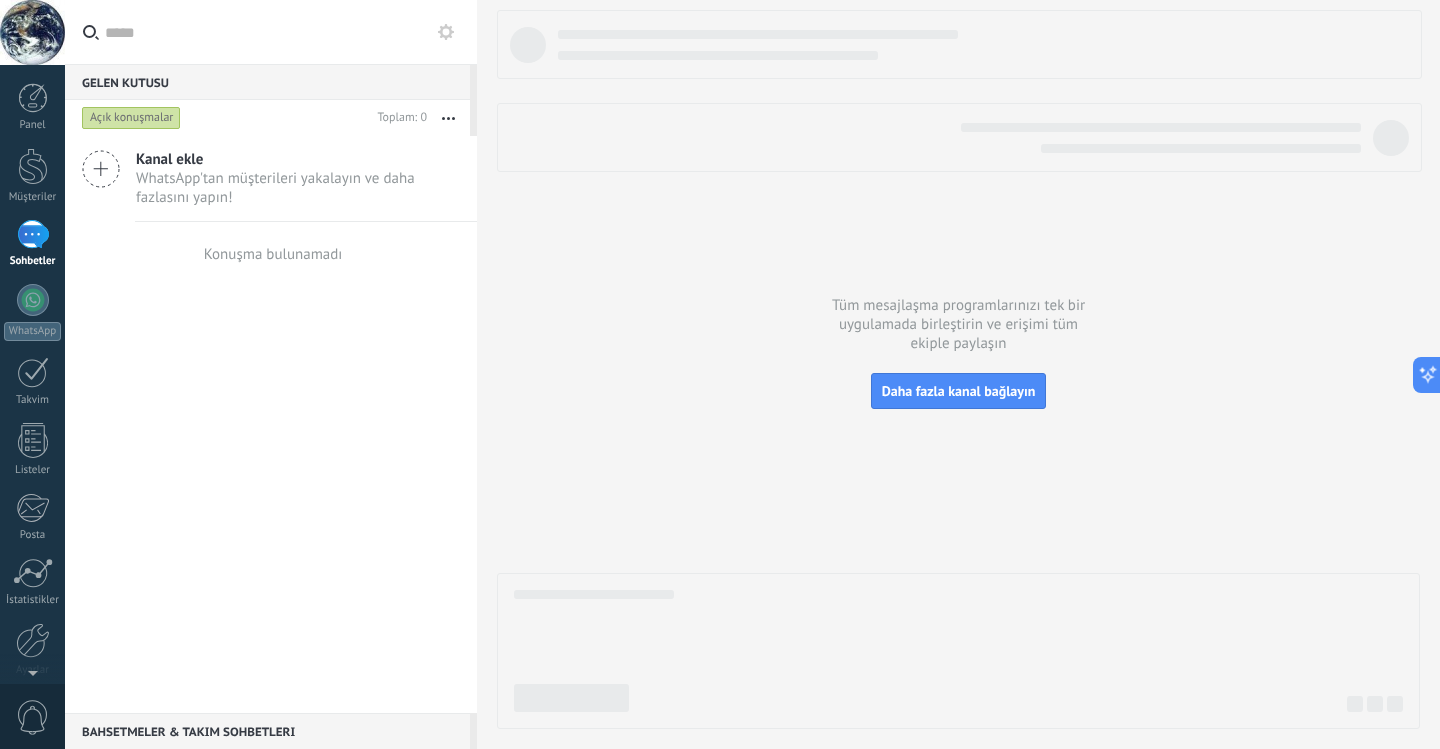 click 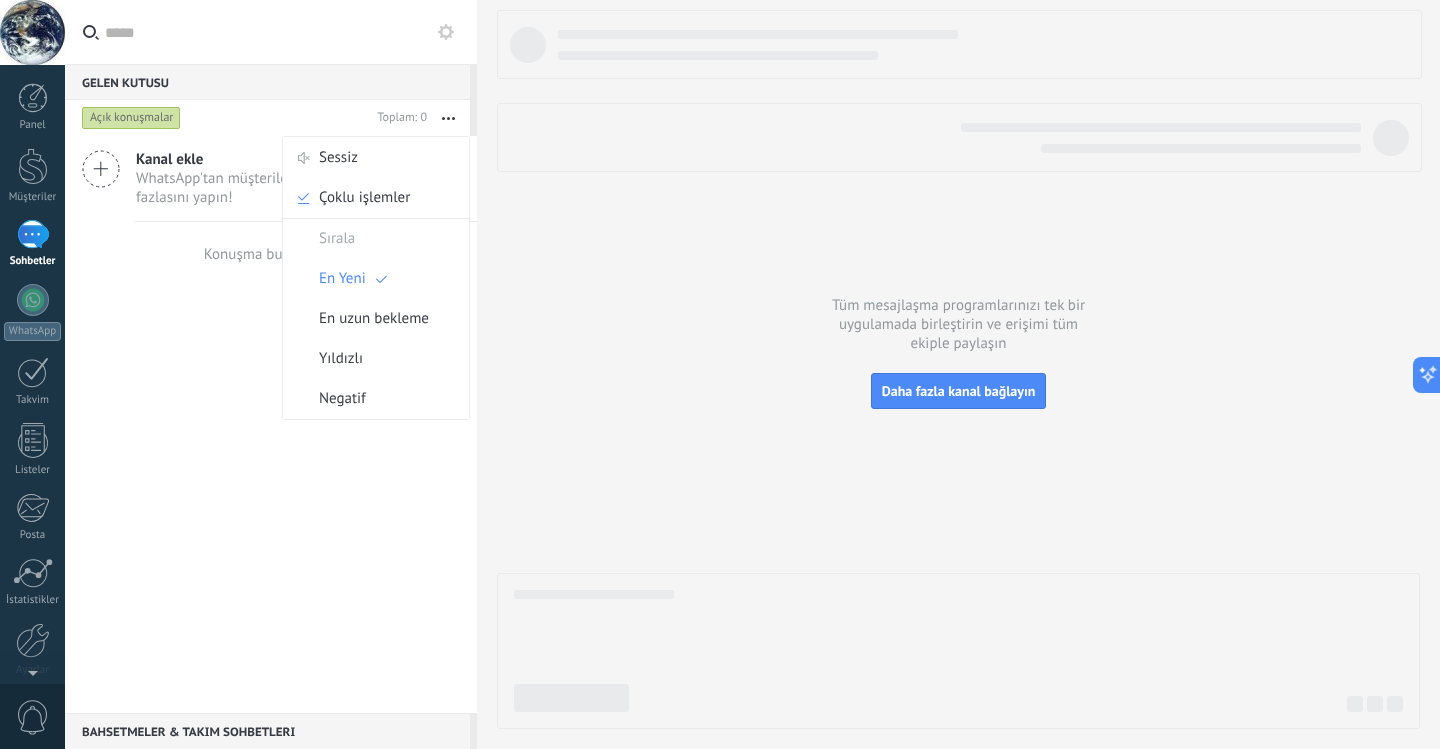 click 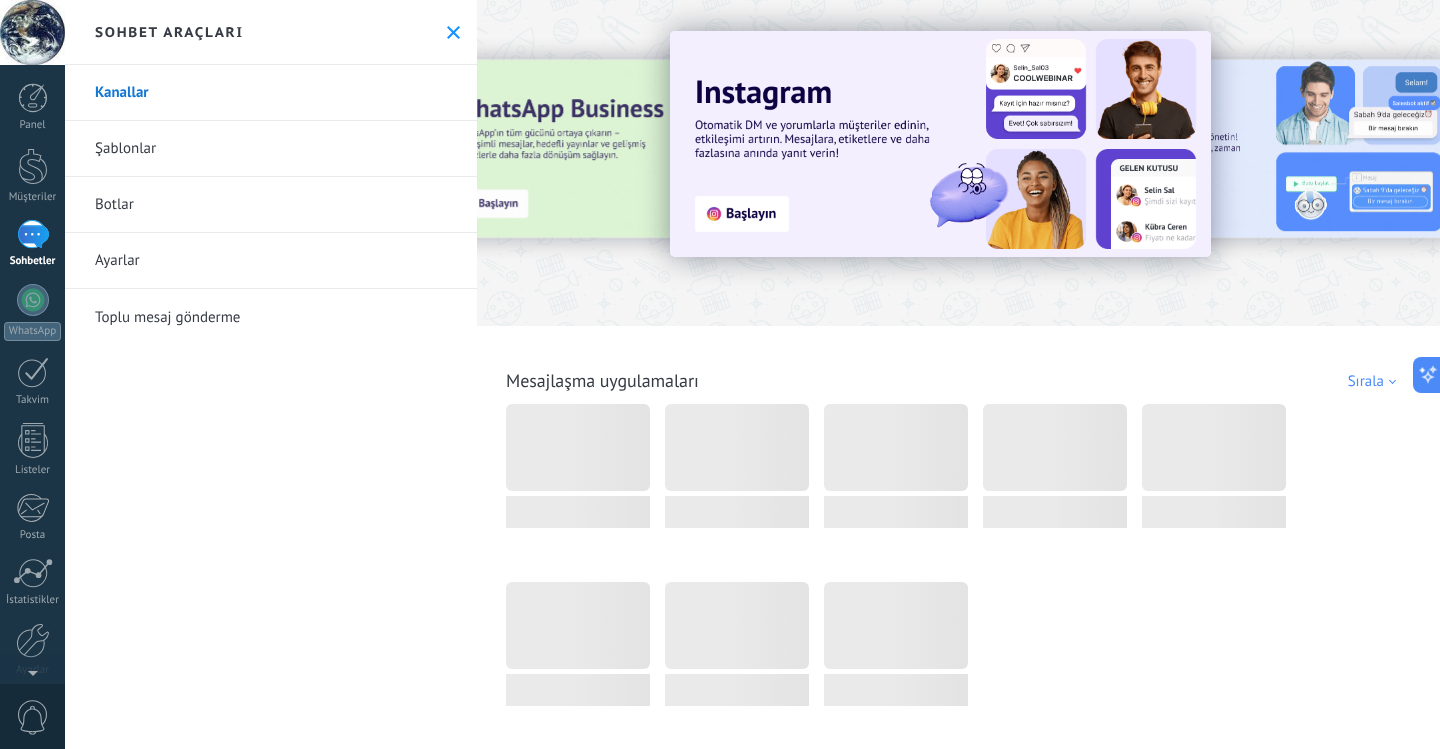 click on "Şablonlar" at bounding box center (271, 149) 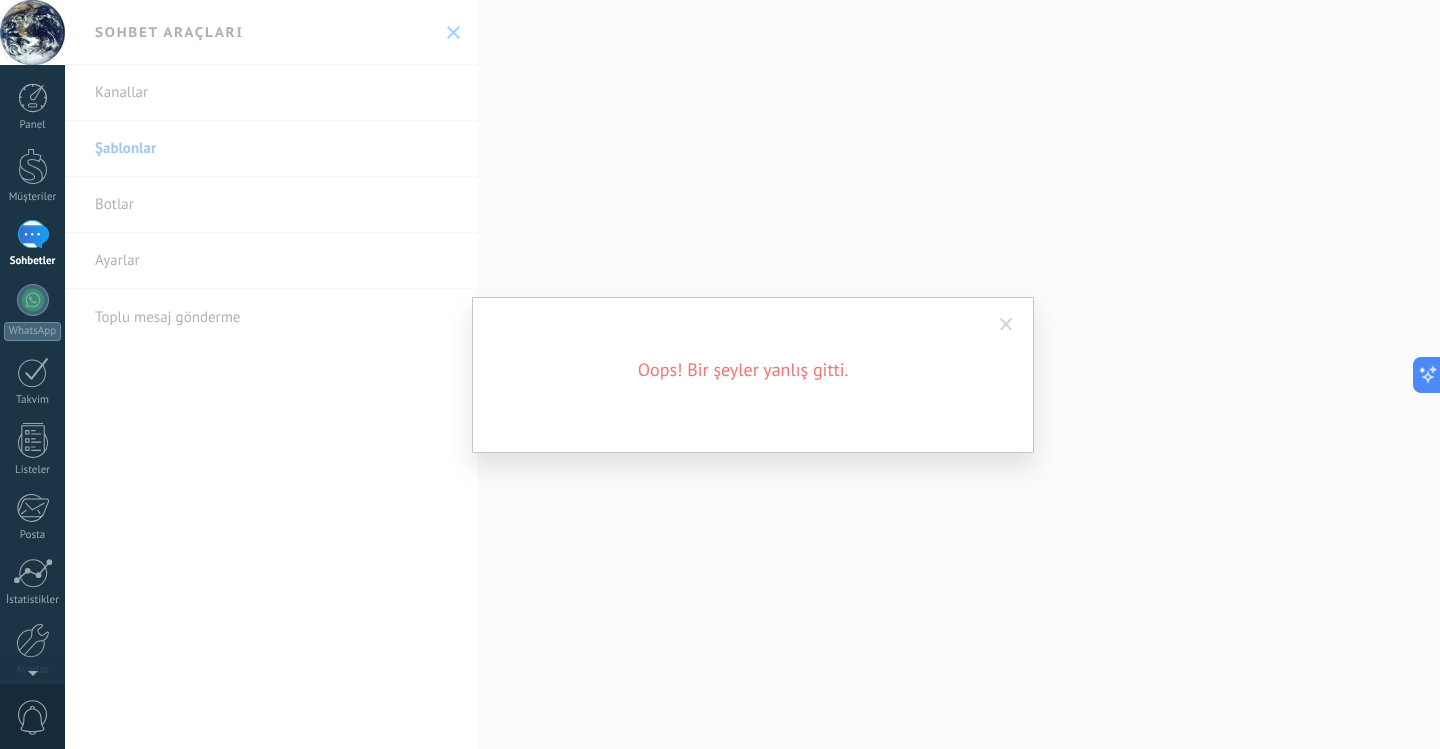 click at bounding box center (1006, 325) 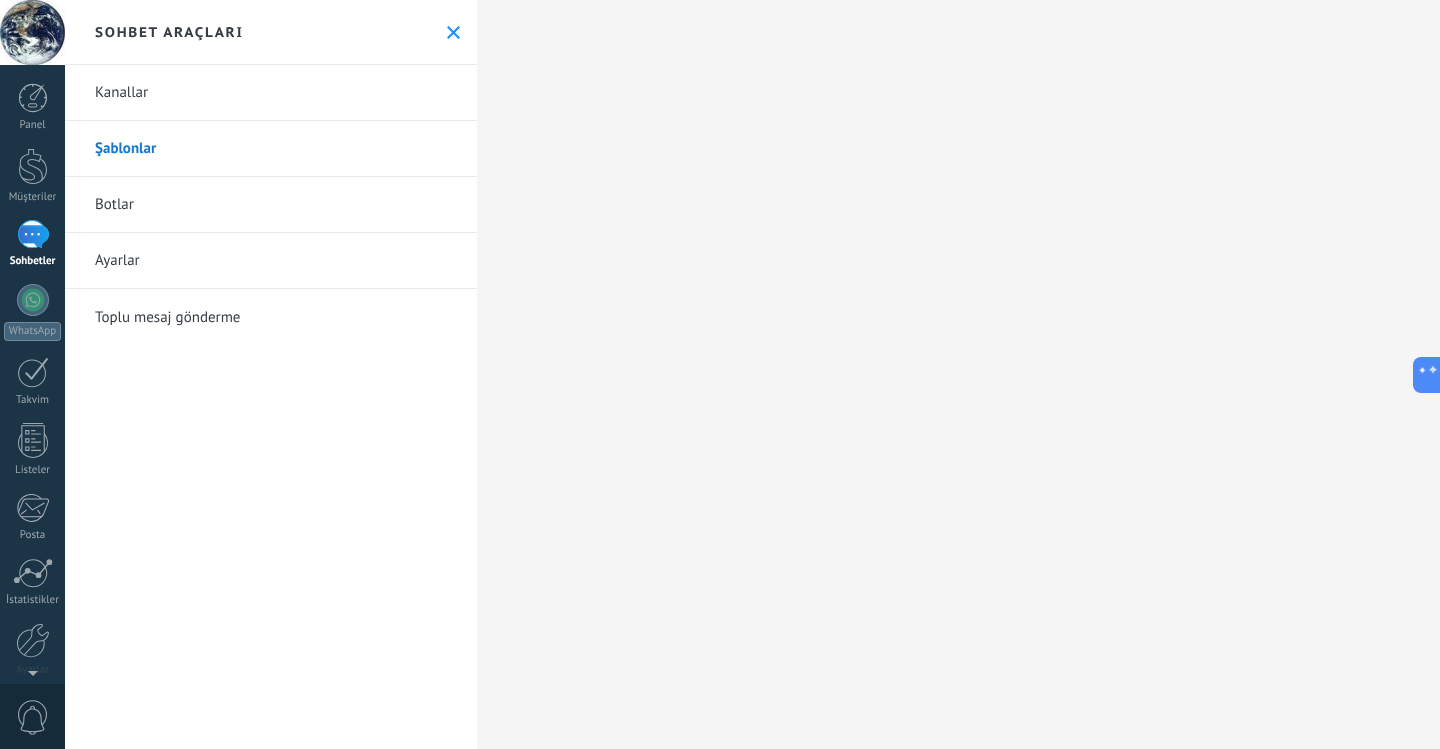 click on "Ayarlar" at bounding box center (271, 261) 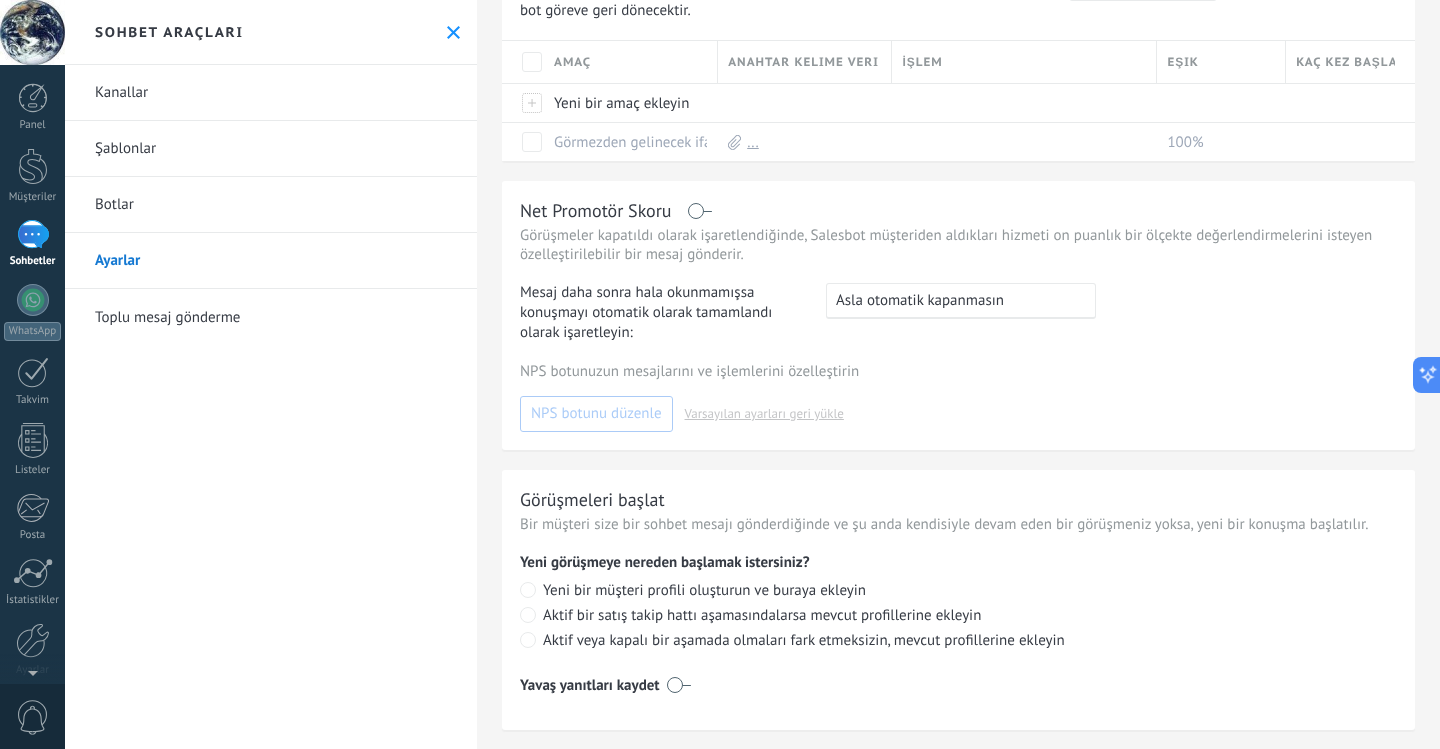 scroll, scrollTop: 425, scrollLeft: 0, axis: vertical 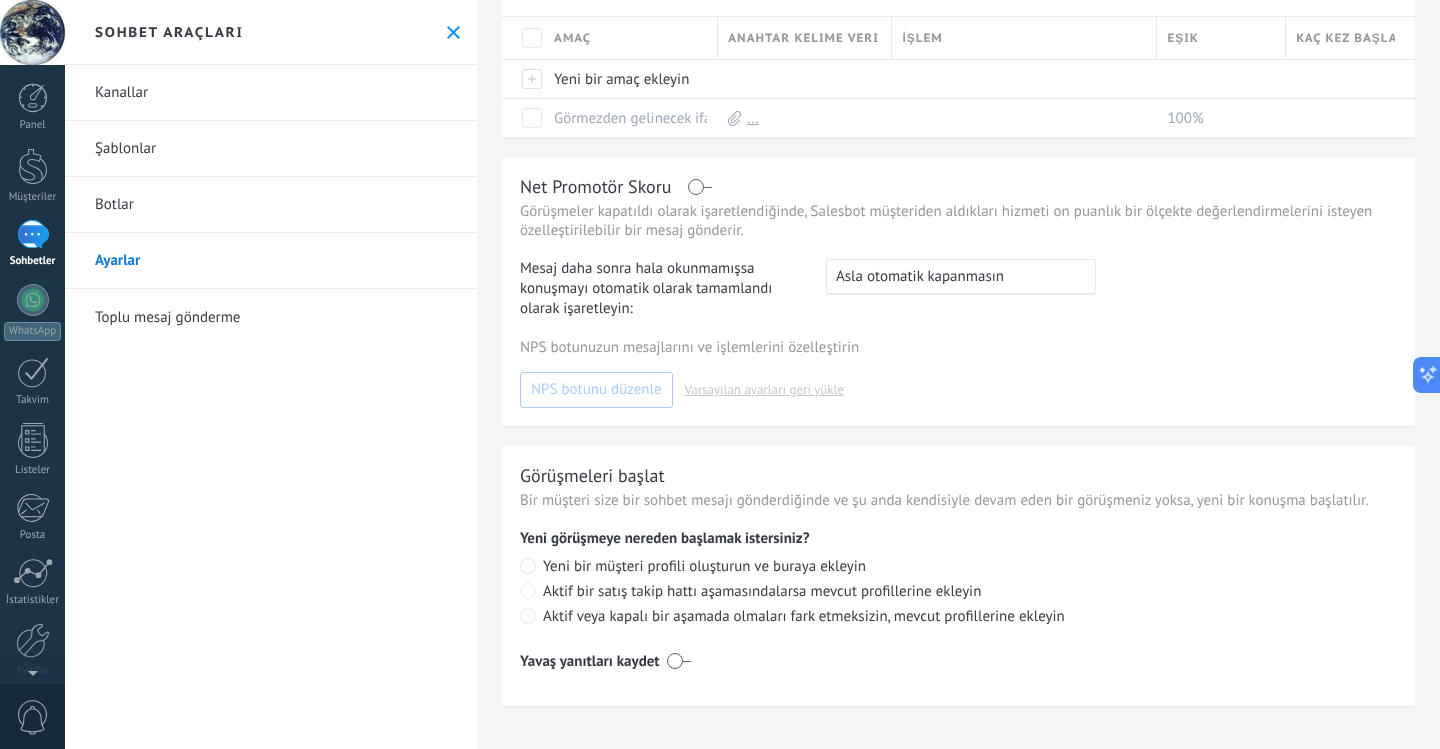 click on "Toplu mesaj gönderme" at bounding box center [271, 317] 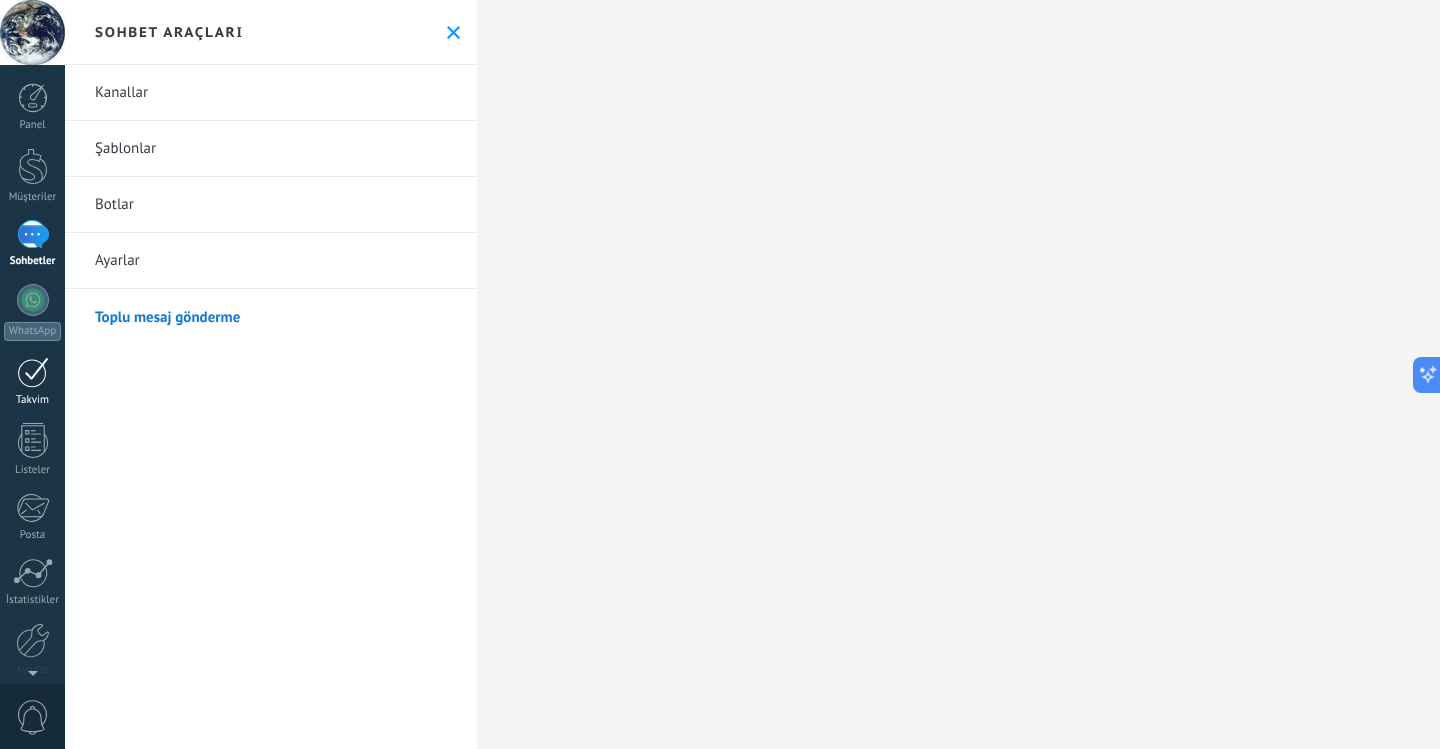 click at bounding box center [33, 372] 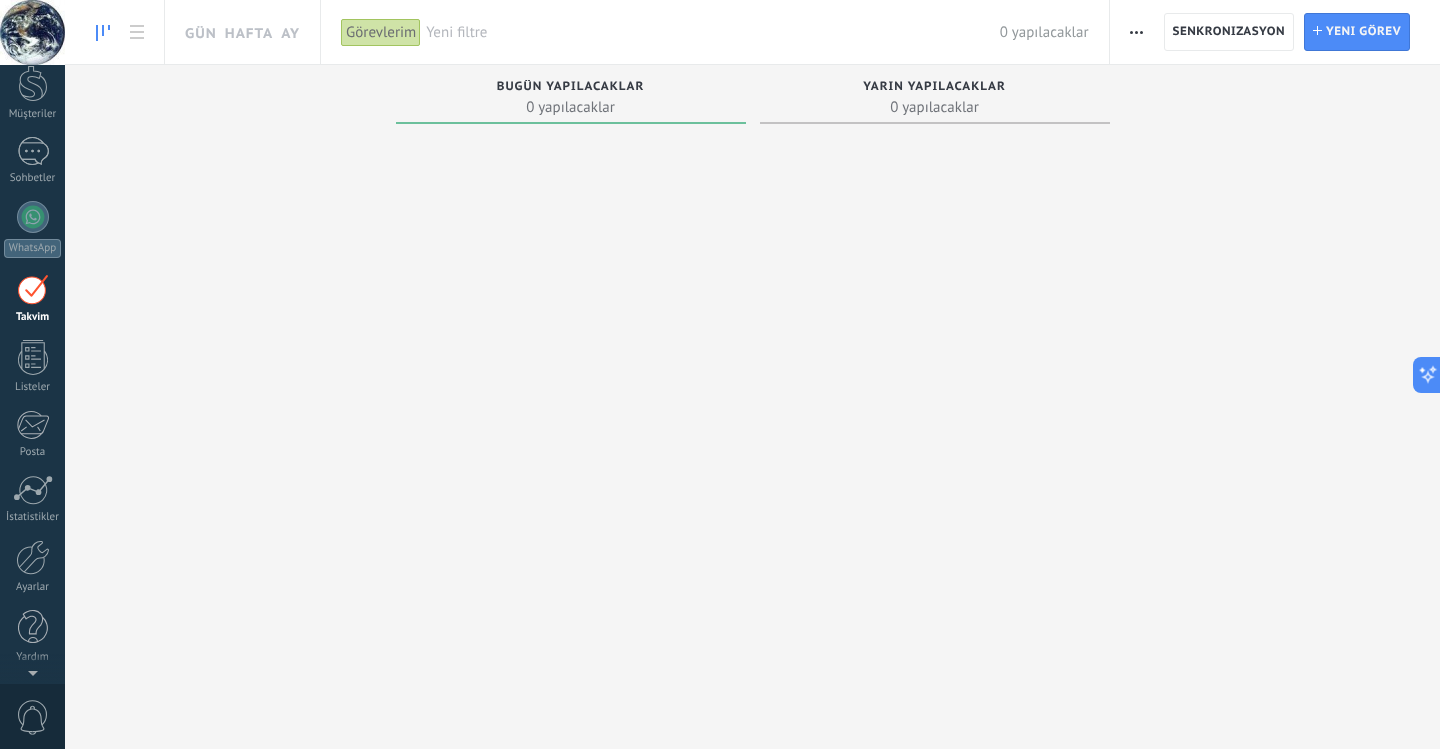 scroll, scrollTop: 0, scrollLeft: 0, axis: both 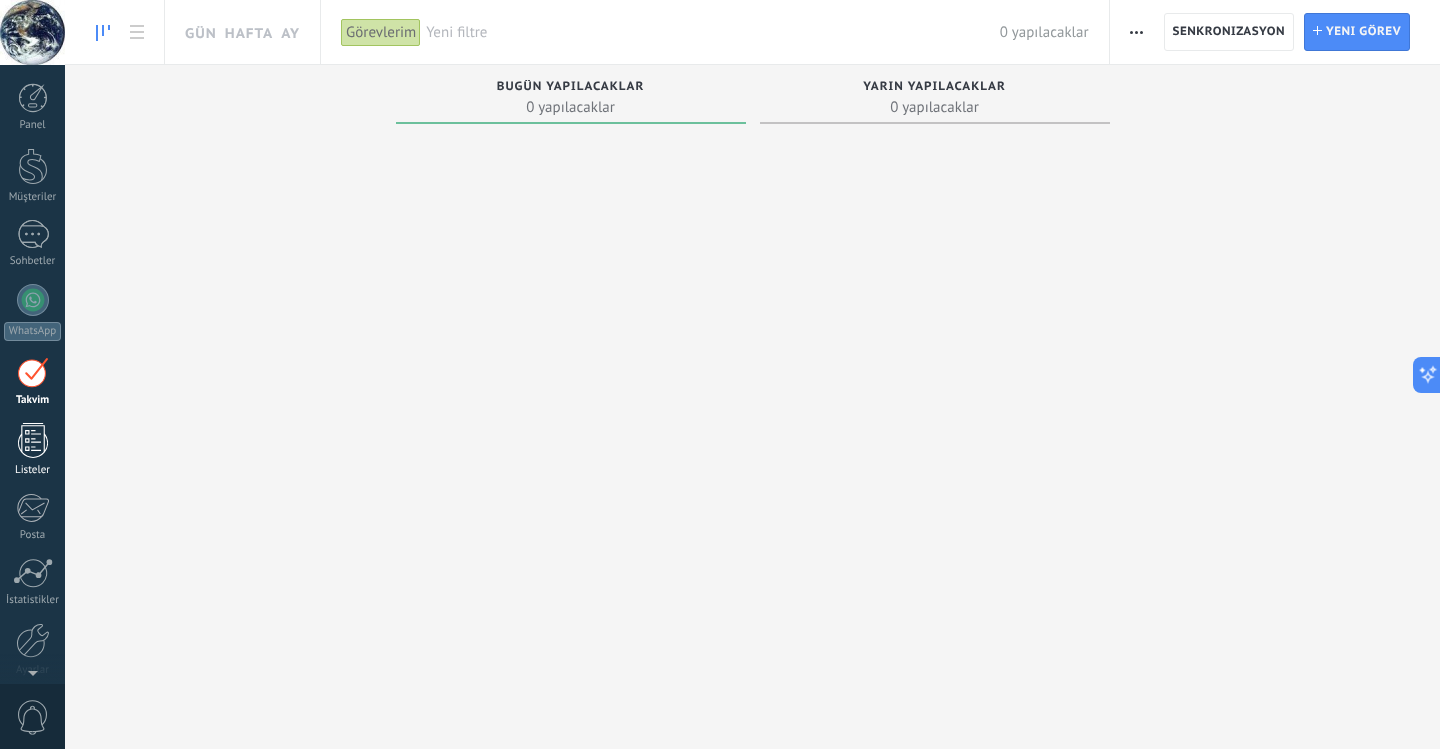 click on "Listeler" at bounding box center (32, 450) 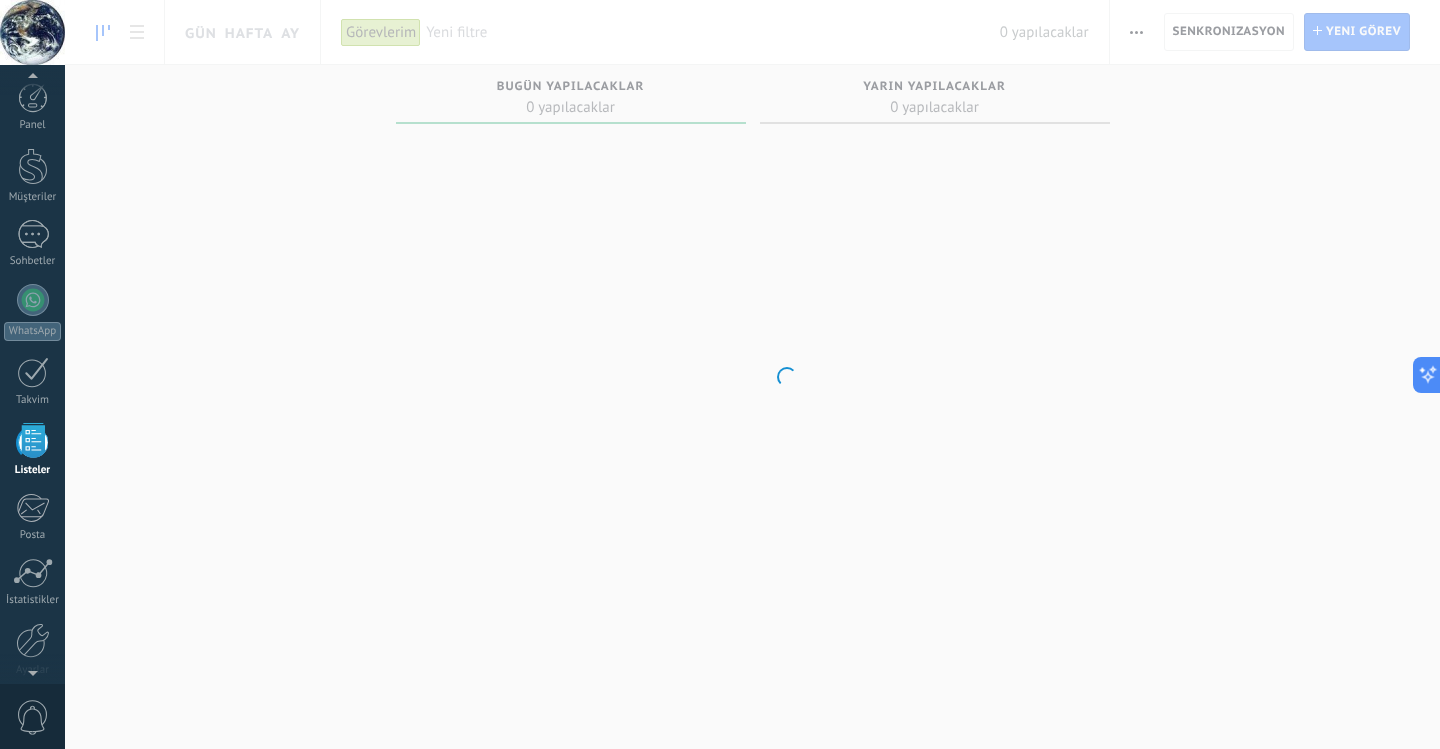 scroll, scrollTop: 52, scrollLeft: 0, axis: vertical 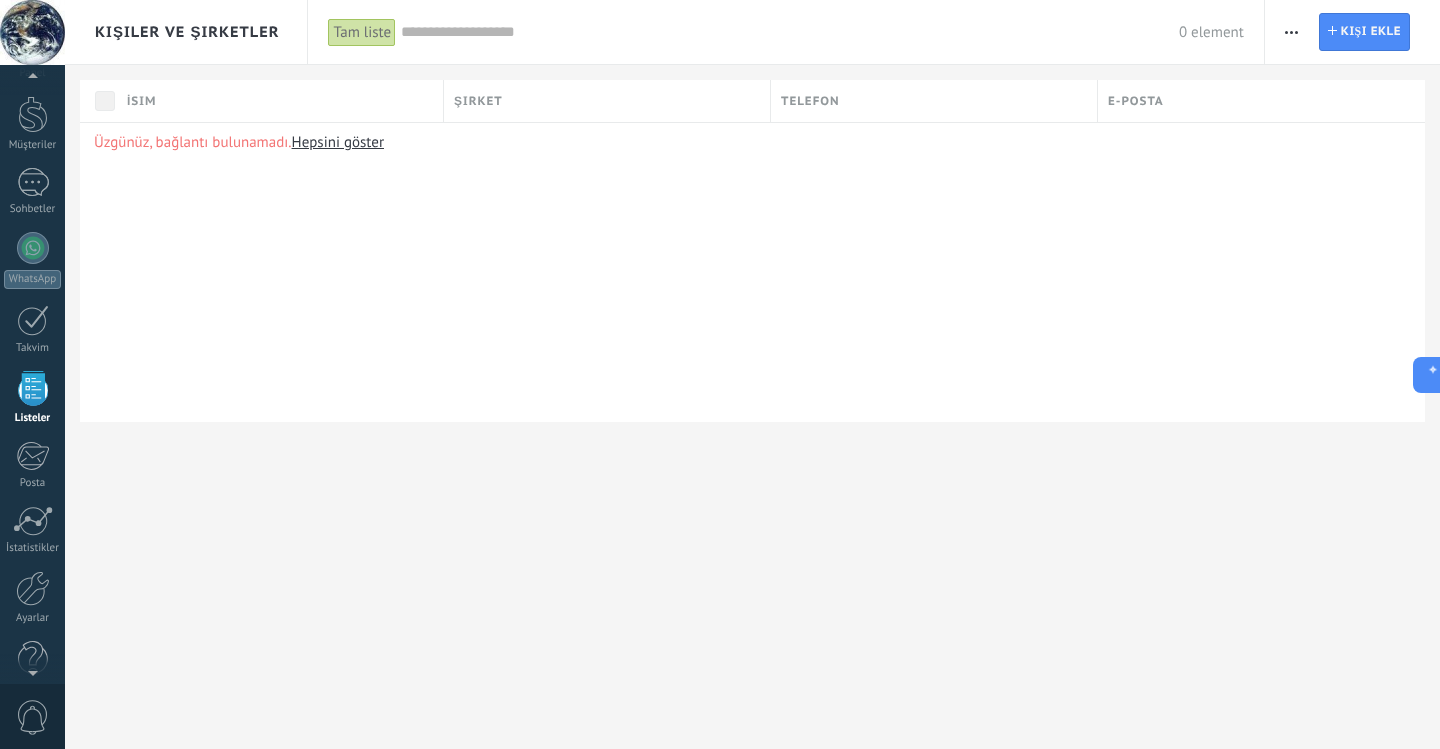 click at bounding box center [1291, 32] 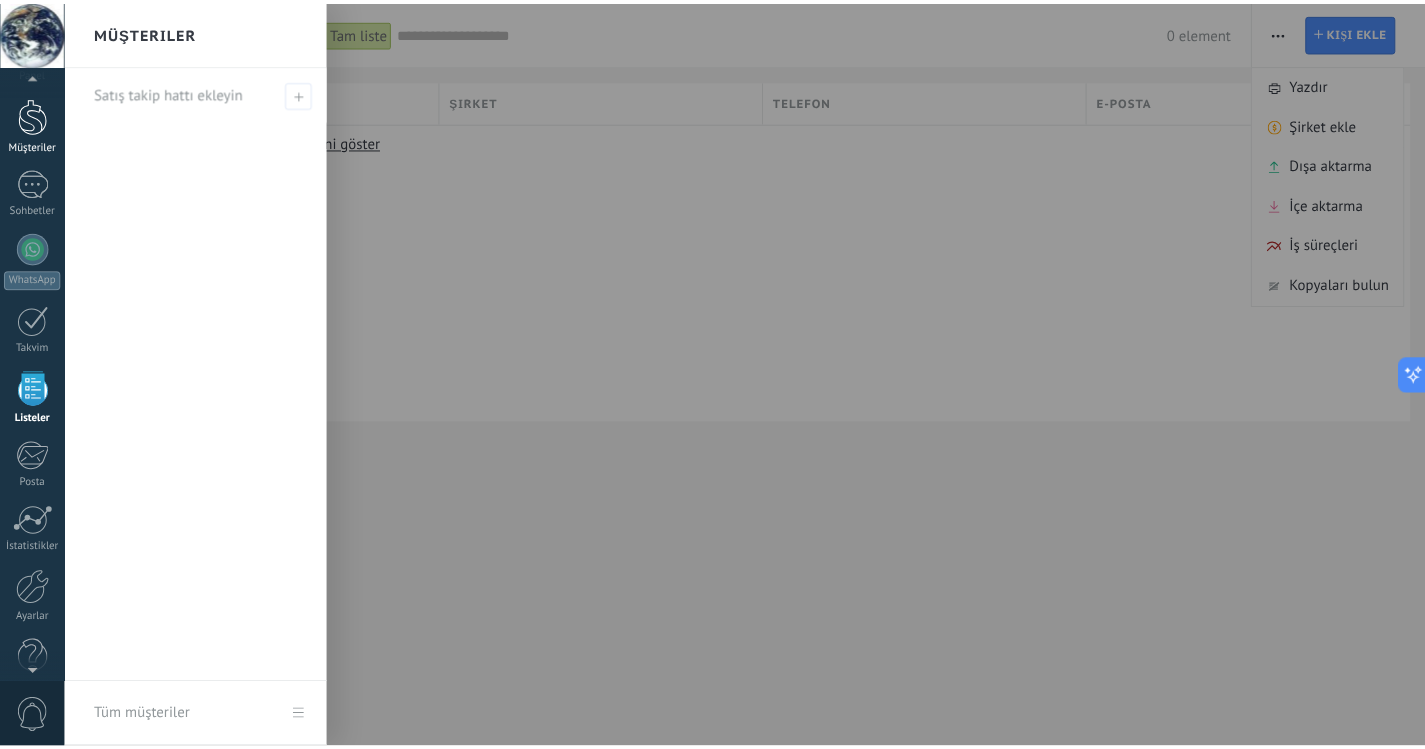 scroll, scrollTop: 0, scrollLeft: 0, axis: both 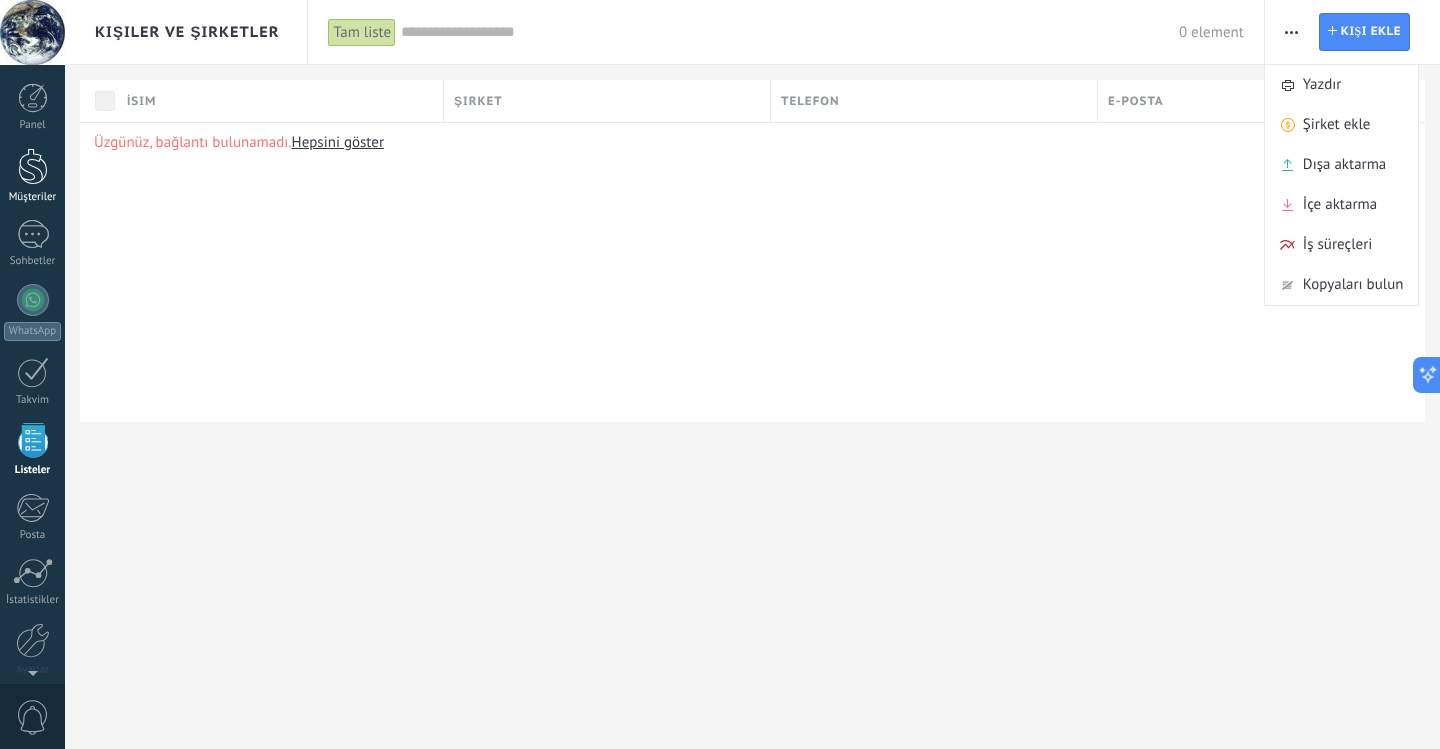 click on "Panel" at bounding box center [32, 107] 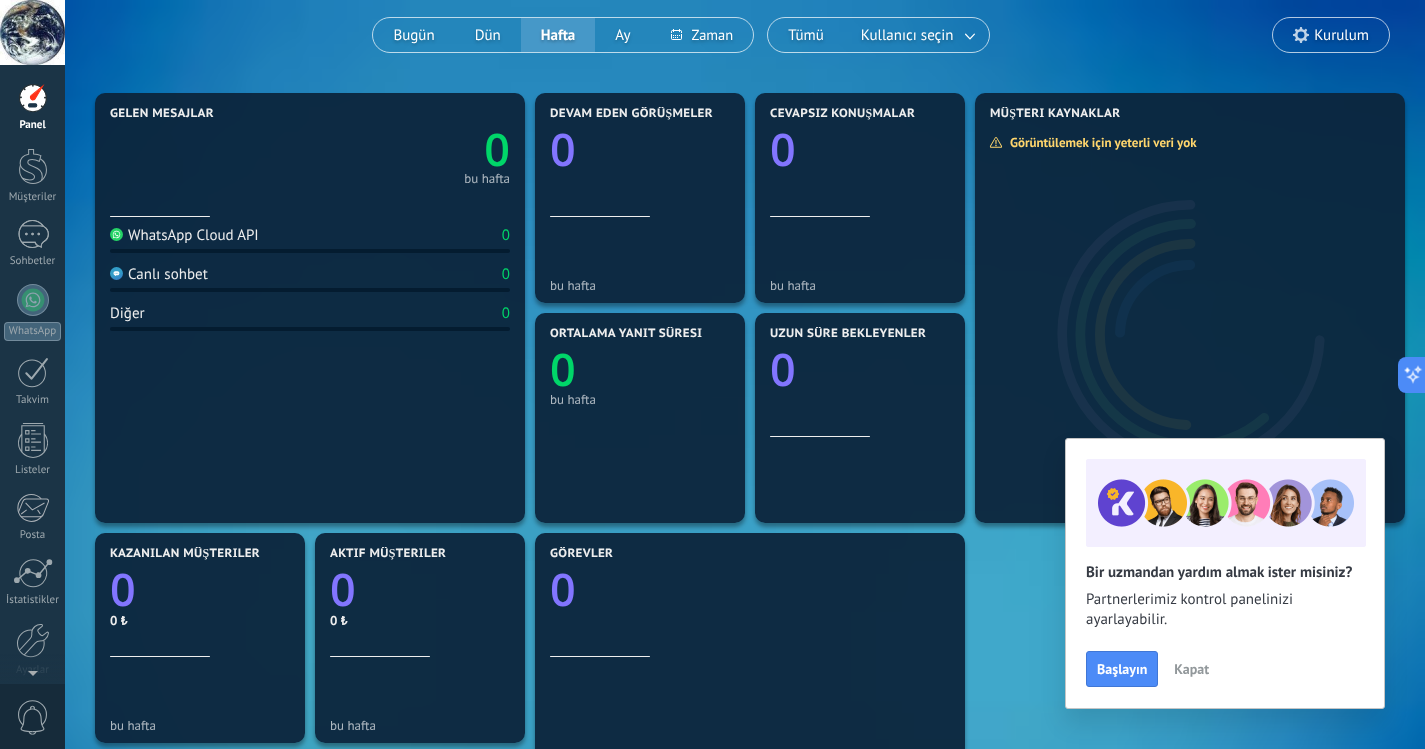 scroll, scrollTop: 0, scrollLeft: 0, axis: both 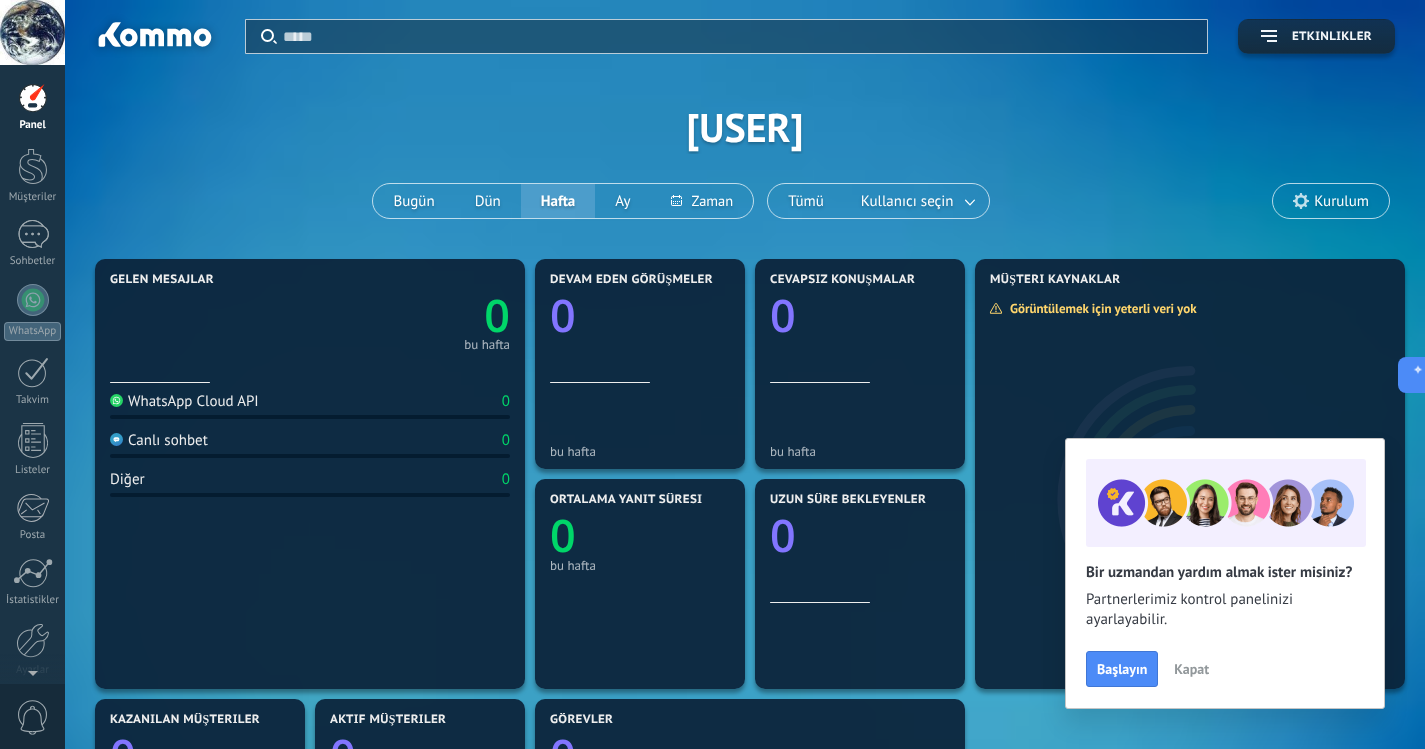click on "Kurulum" at bounding box center (1341, 201) 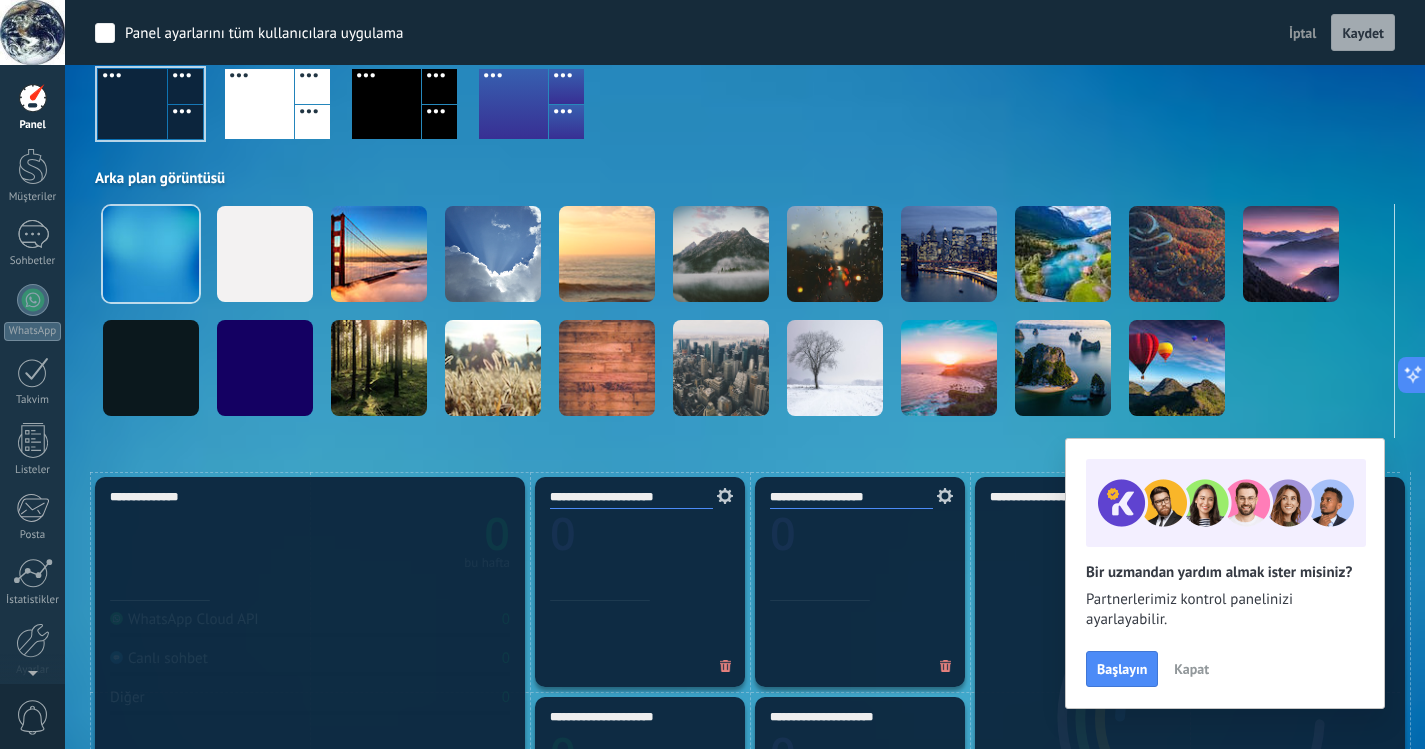 scroll, scrollTop: 0, scrollLeft: 0, axis: both 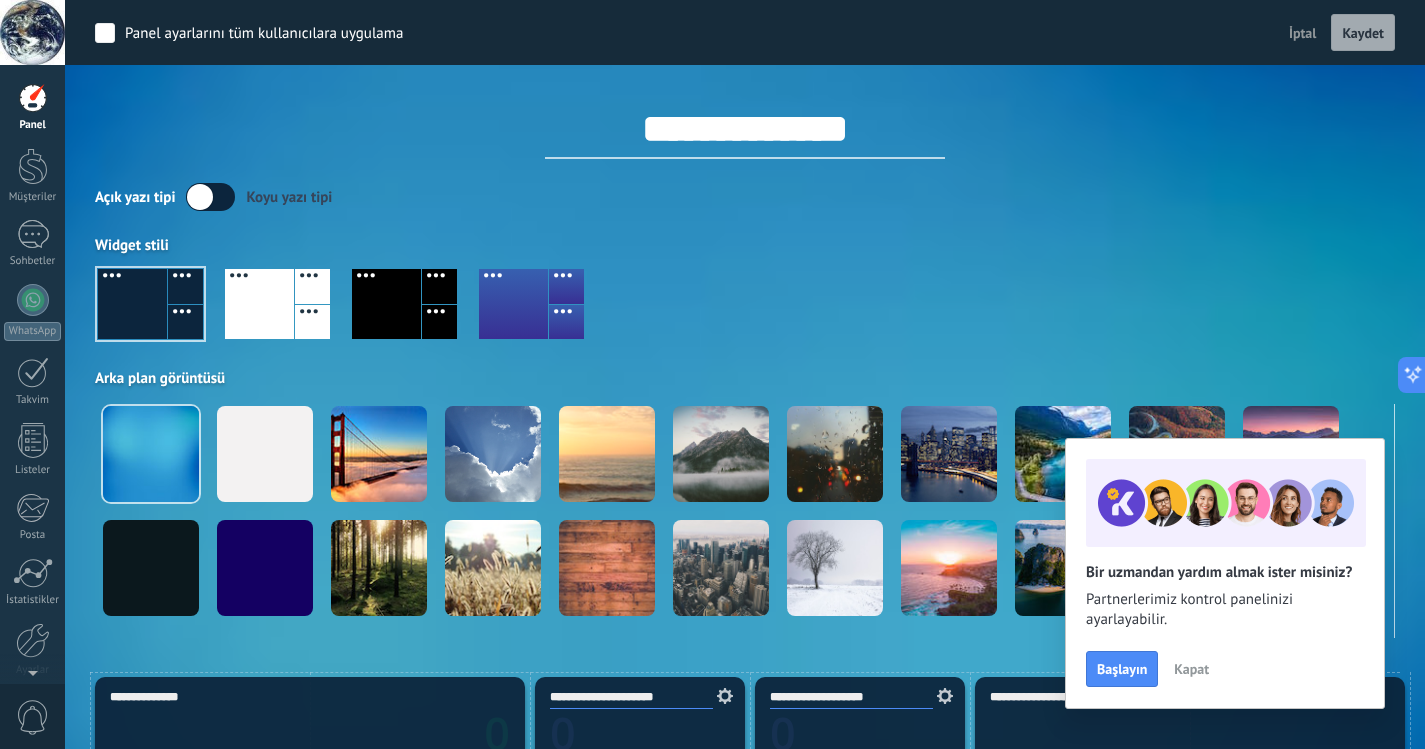 click at bounding box center [210, 197] 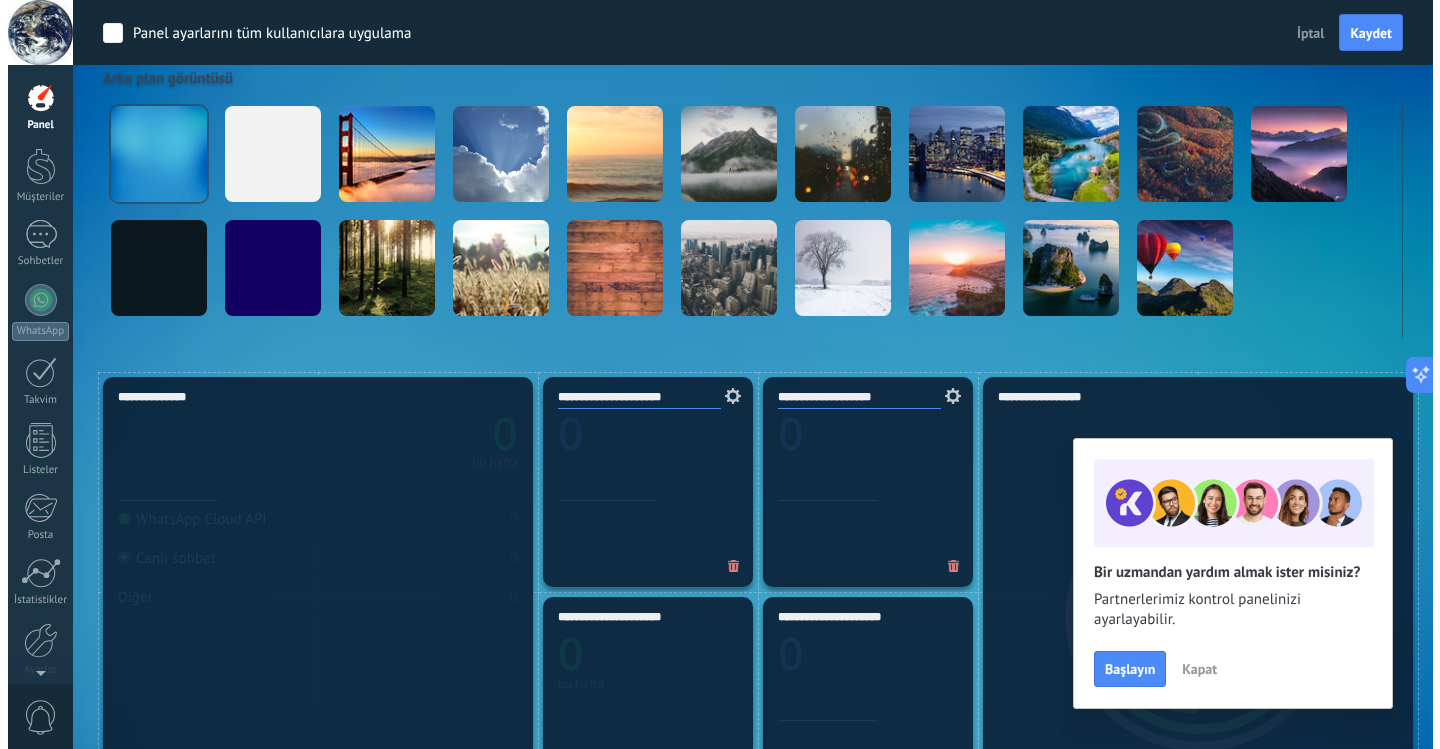 scroll, scrollTop: 0, scrollLeft: 0, axis: both 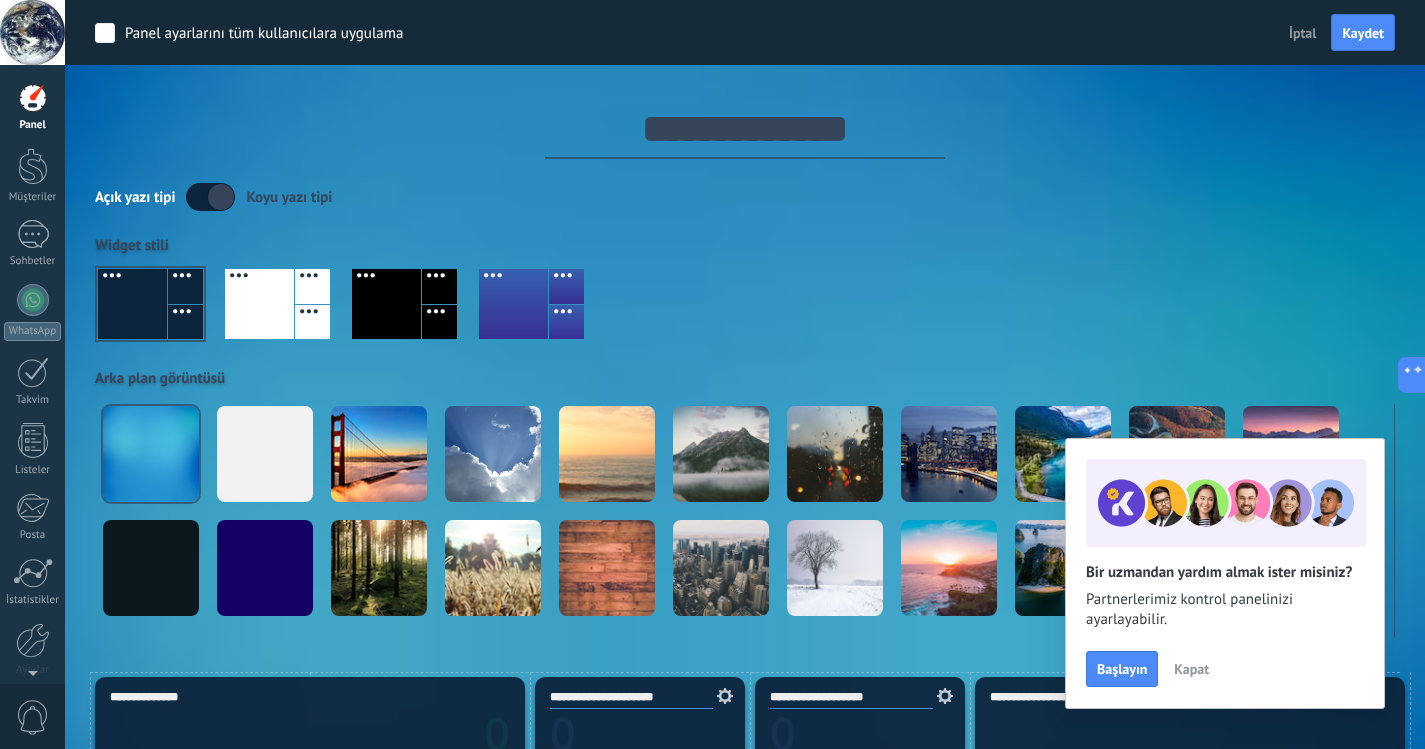 click at bounding box center (210, 197) 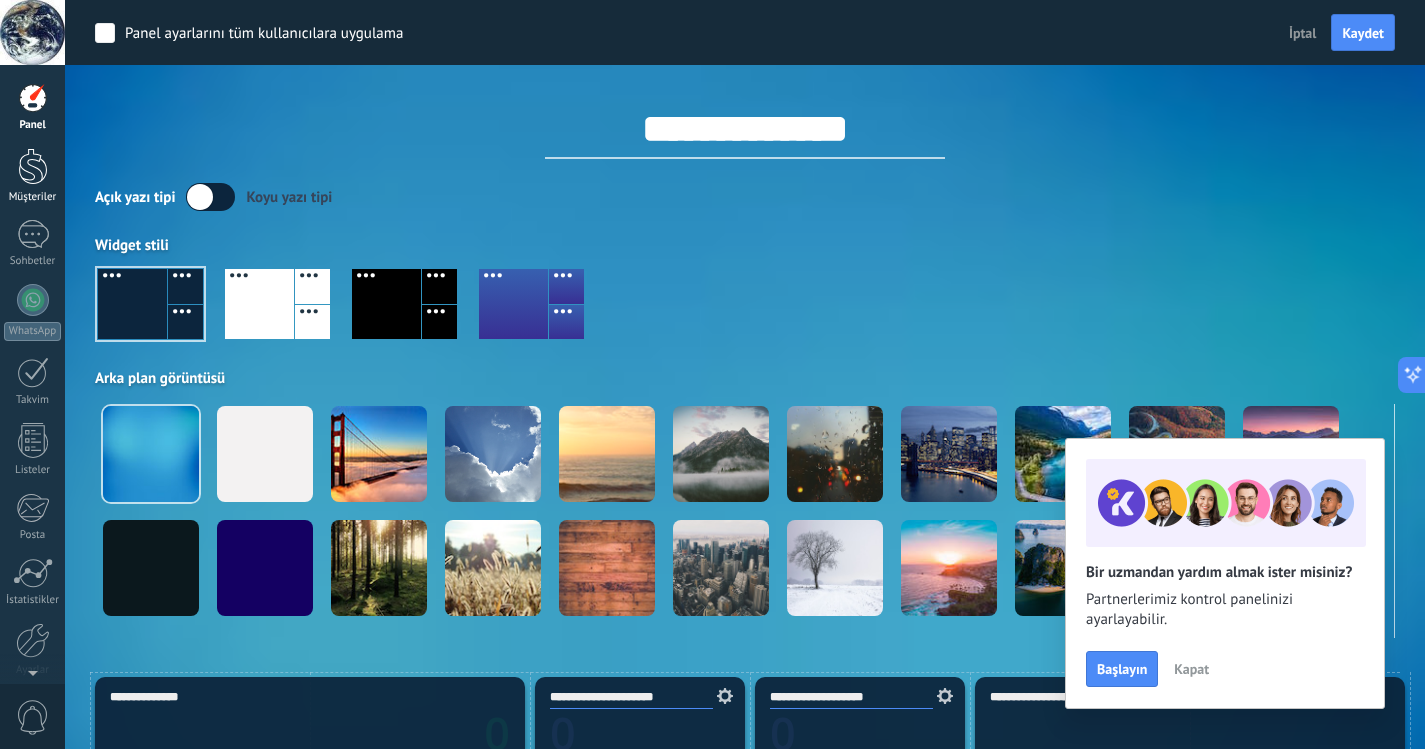 click at bounding box center [33, 166] 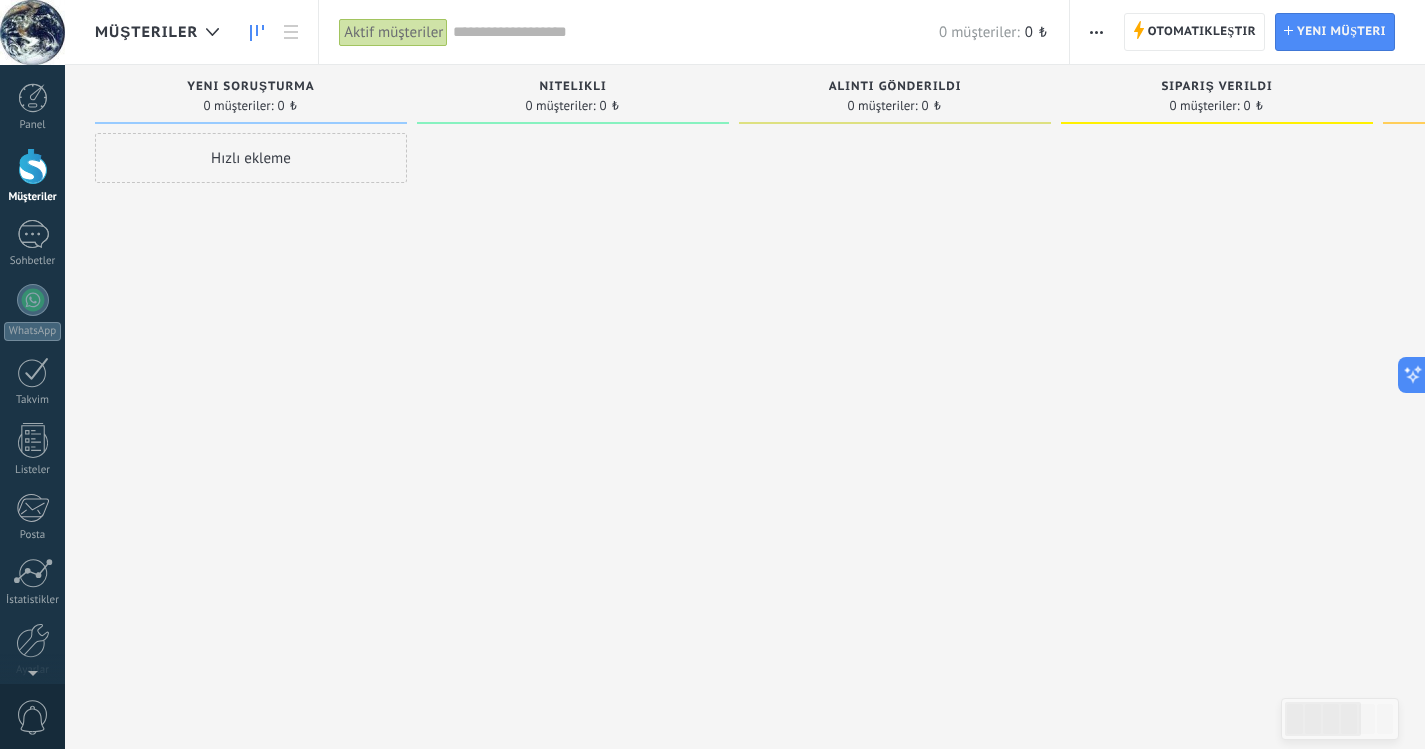 click 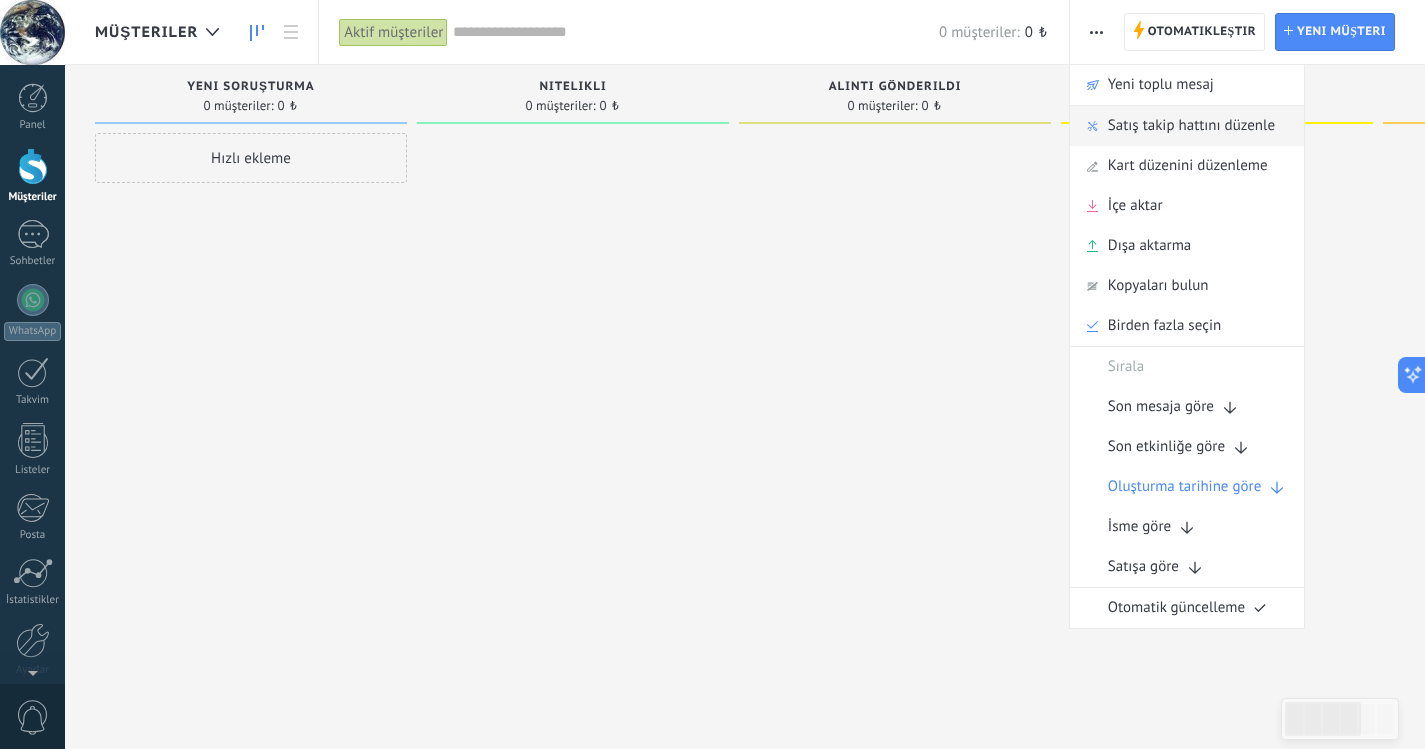 click on "Satış takip hattını düzenle" at bounding box center (1191, 126) 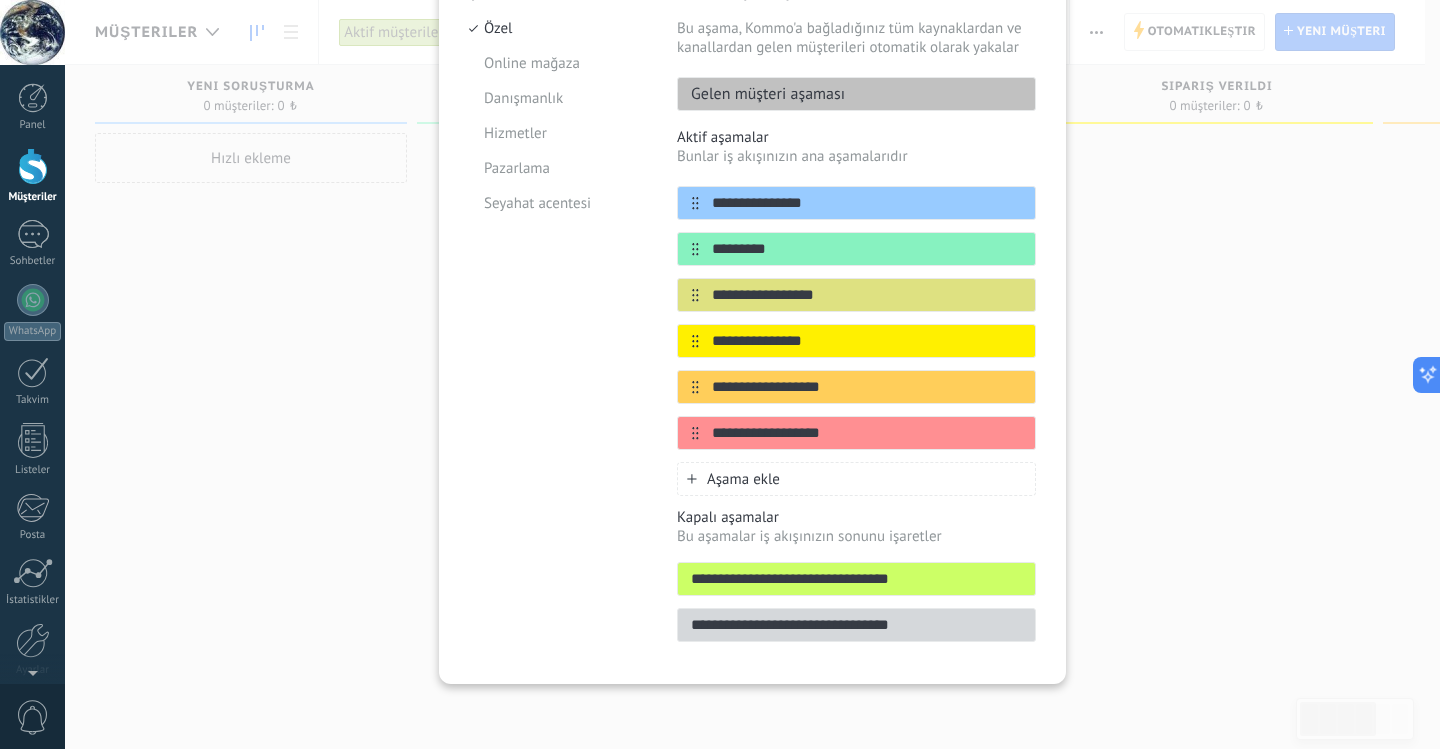 scroll, scrollTop: 0, scrollLeft: 0, axis: both 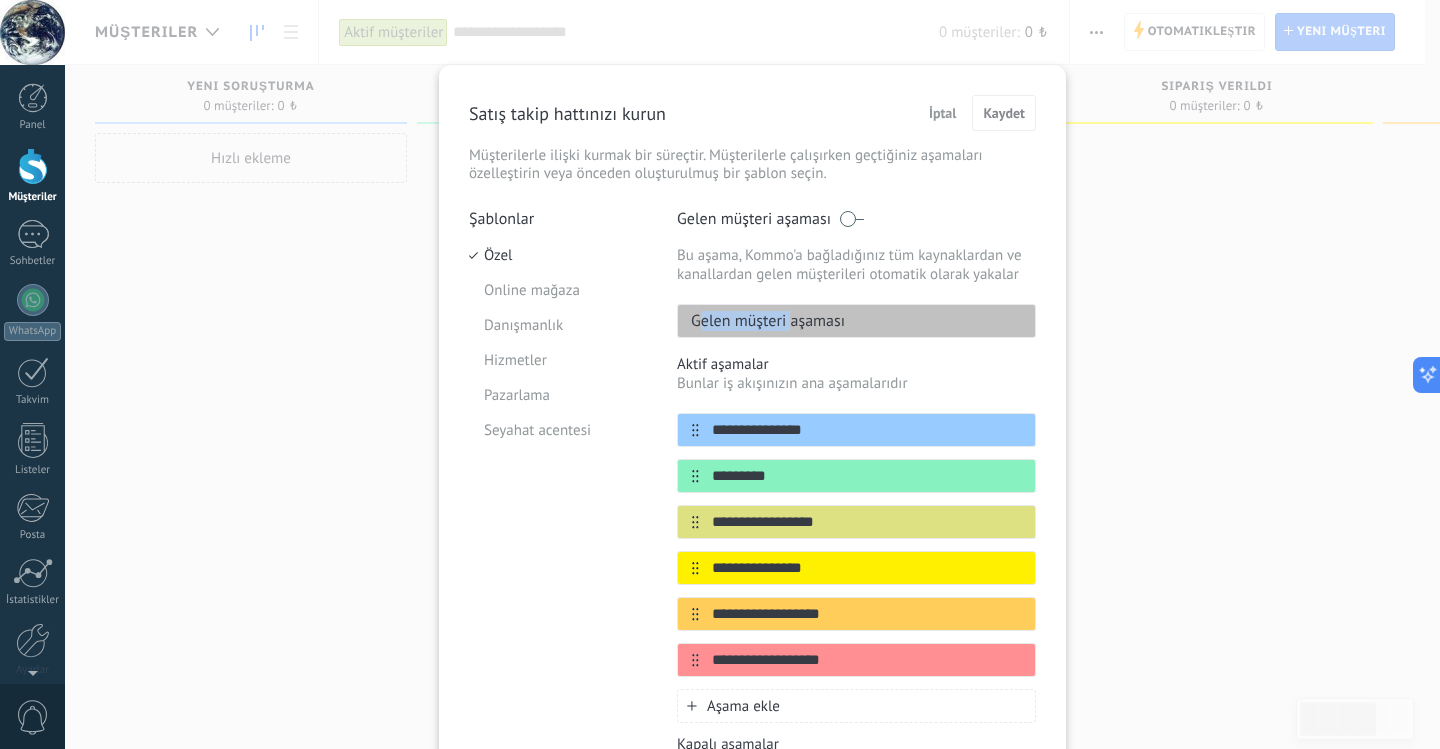 drag, startPoint x: 698, startPoint y: 320, endPoint x: 783, endPoint y: 310, distance: 85.58621 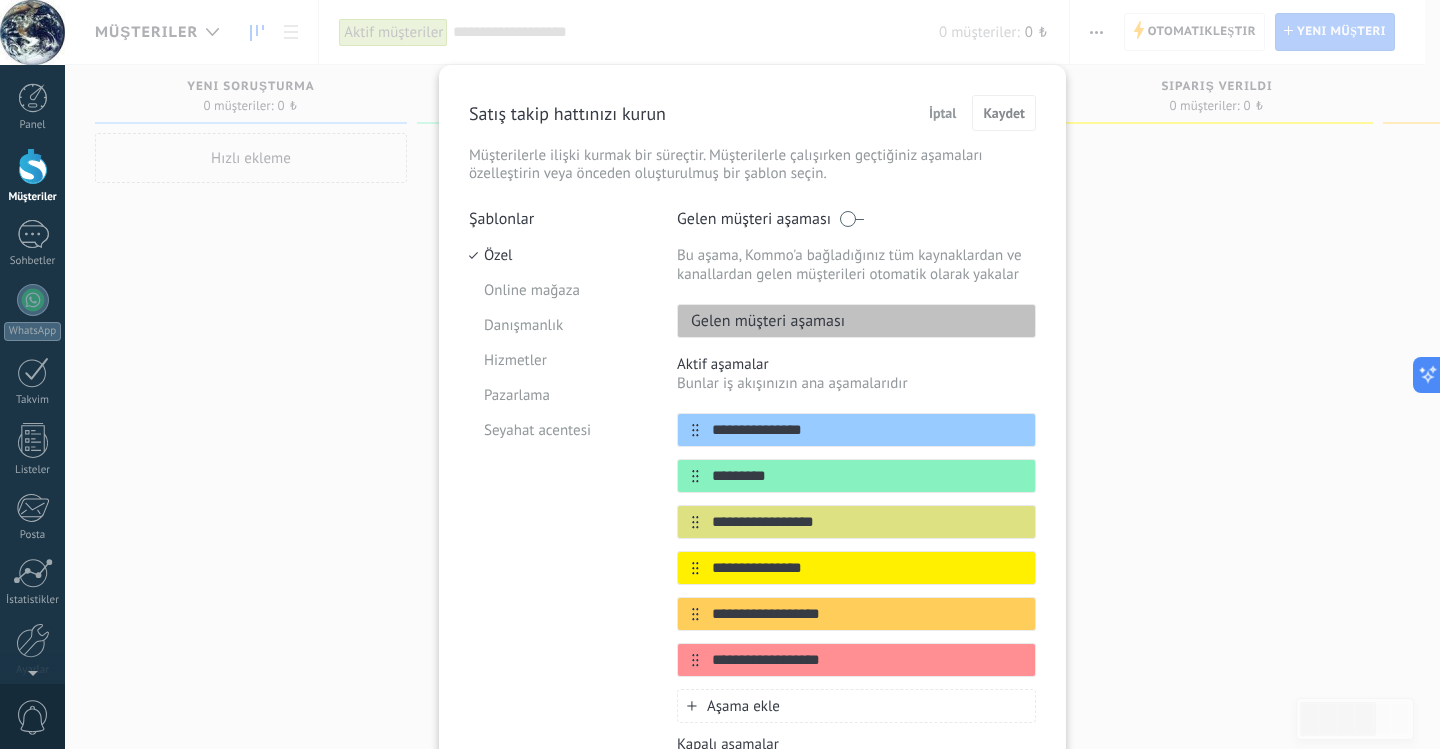 click on "**********" at bounding box center [752, 374] 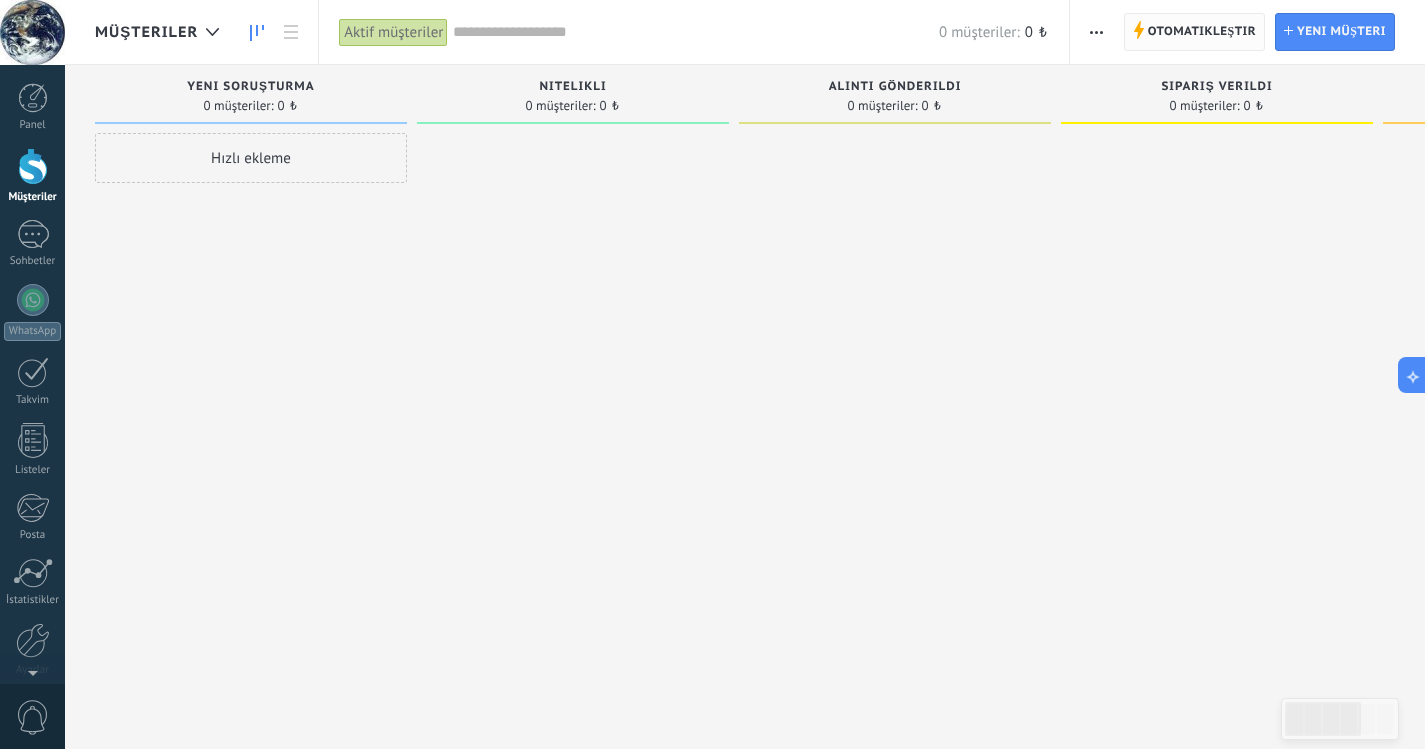 click on "Otomatikleştir" at bounding box center (1202, 32) 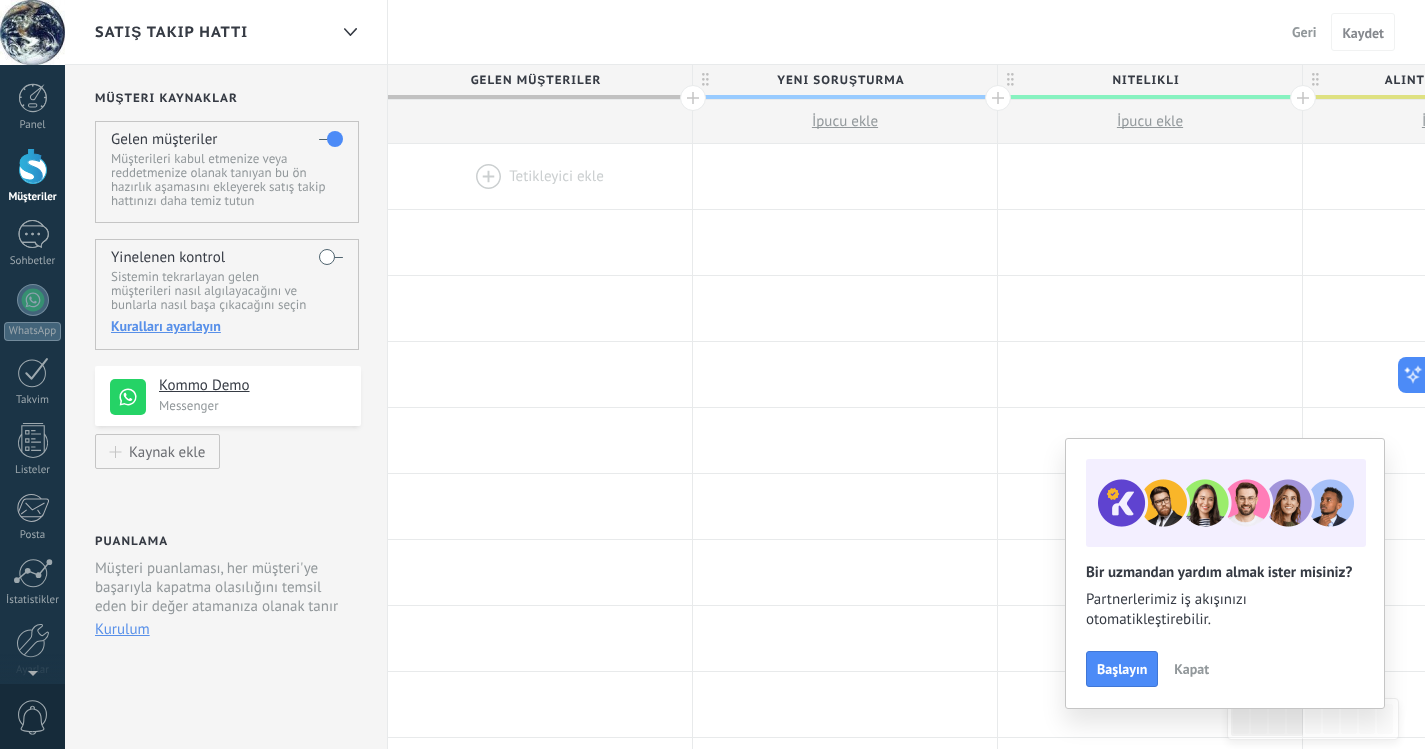 click on "Kommo Demo" at bounding box center (252, 386) 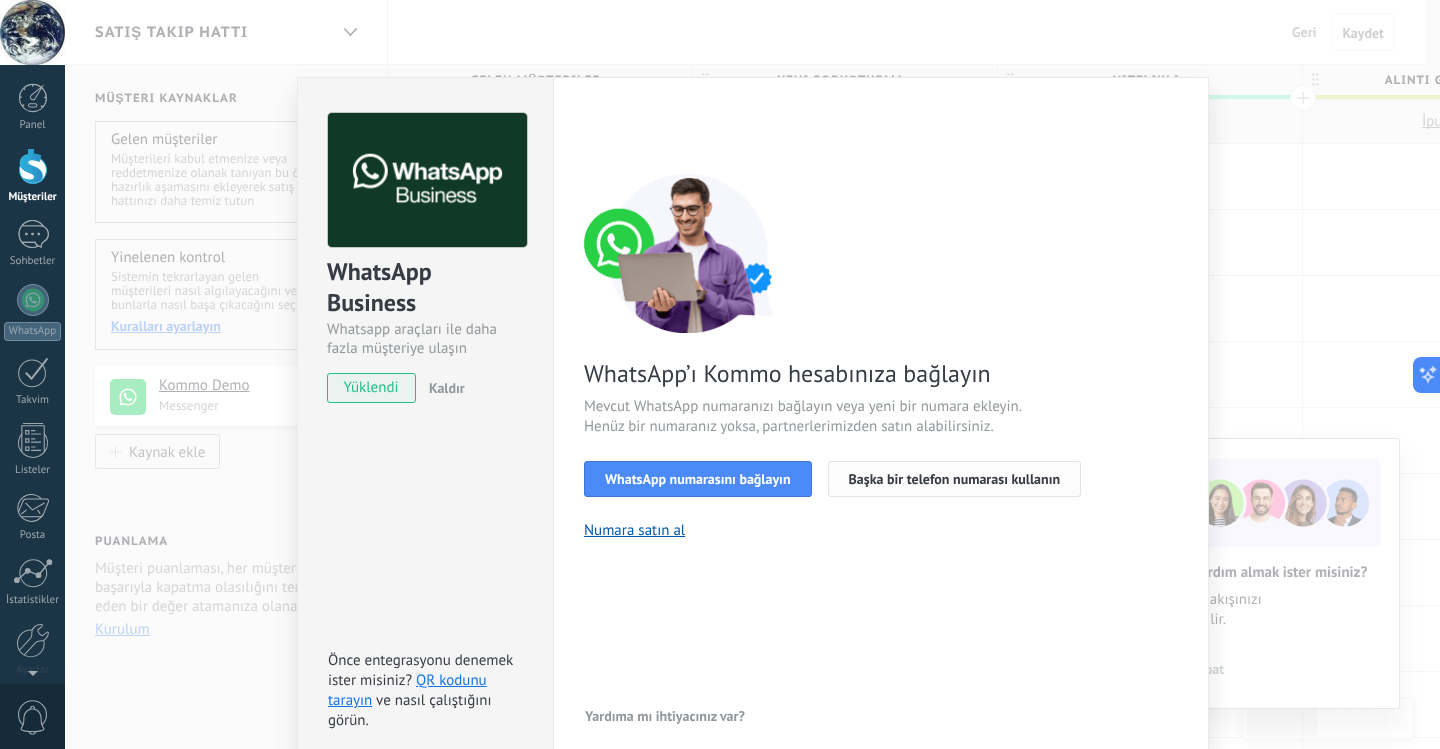 scroll, scrollTop: 18, scrollLeft: 0, axis: vertical 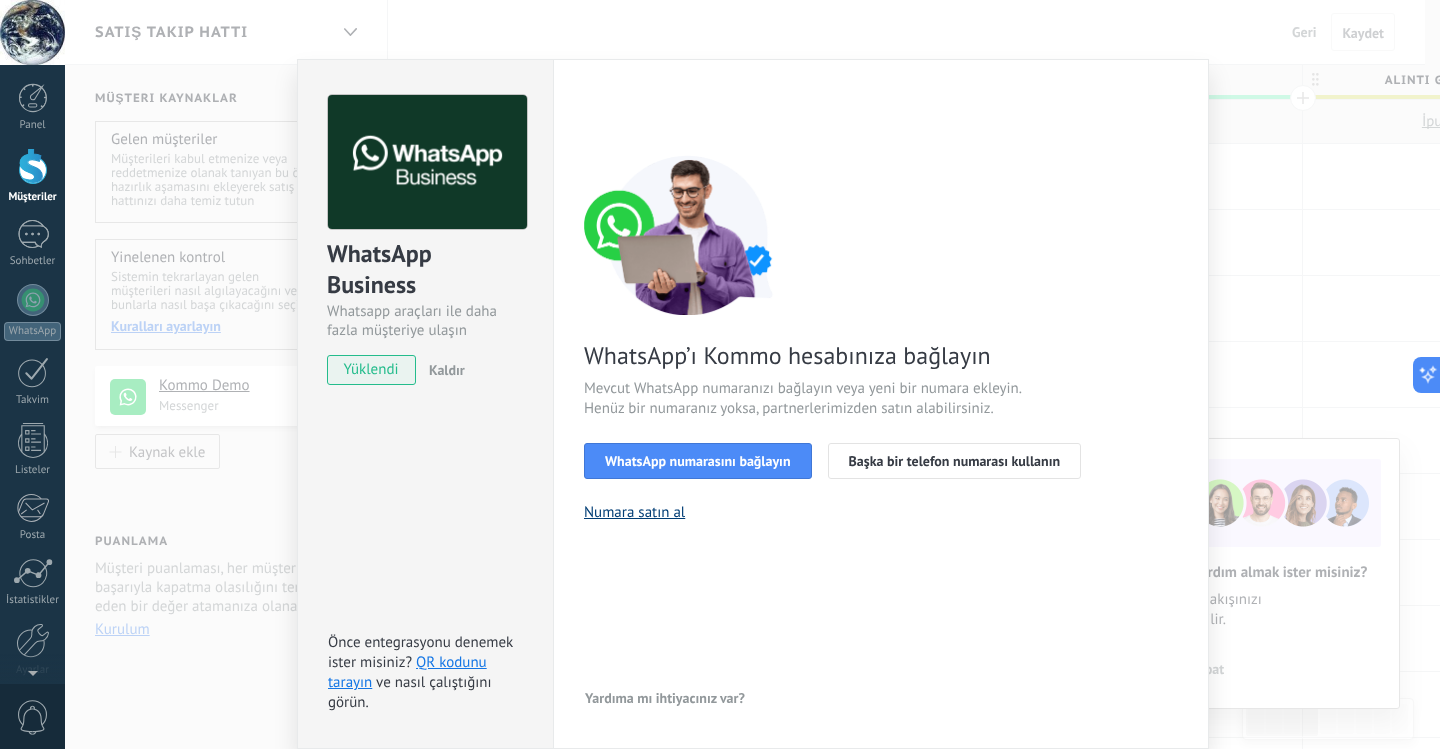 click on "Numara satın al" at bounding box center [634, 512] 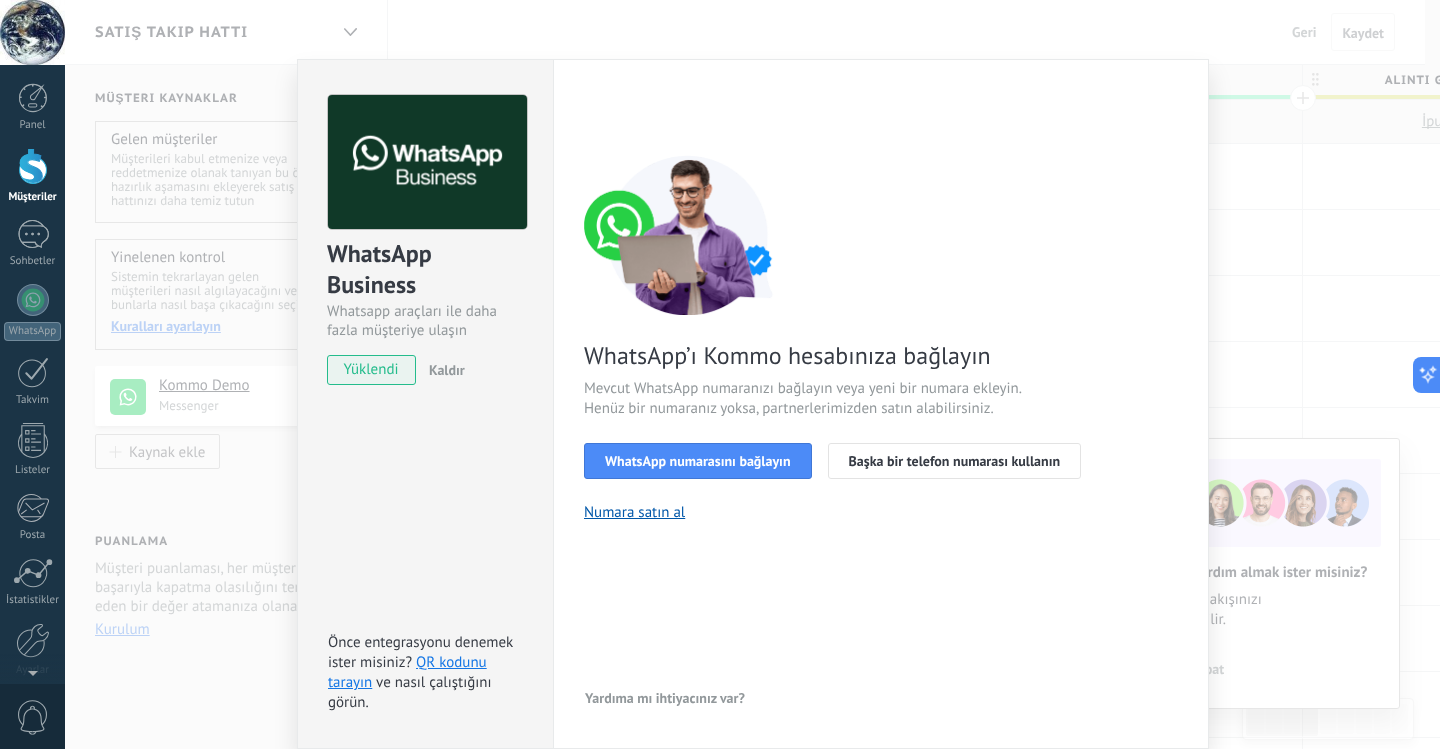 scroll, scrollTop: 0, scrollLeft: 0, axis: both 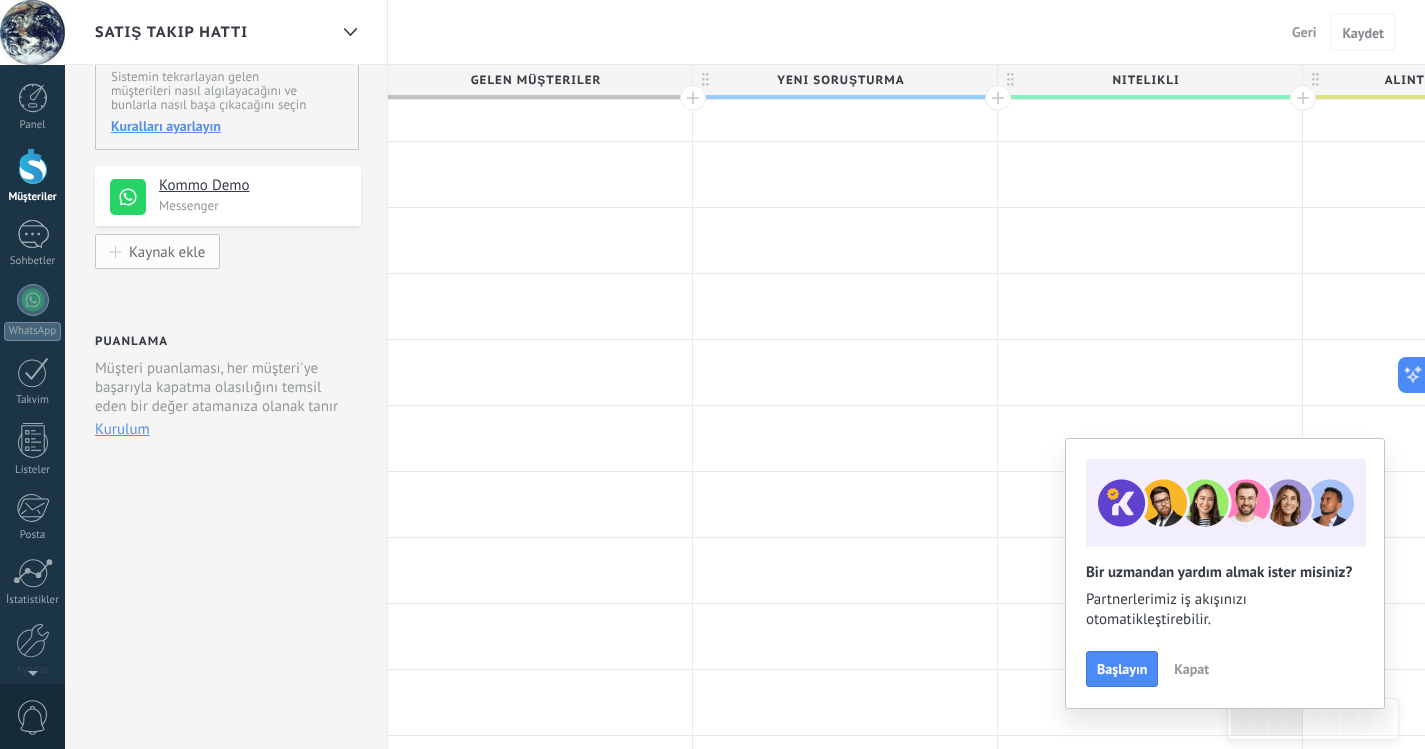click on "Kaynak ekle" at bounding box center [167, 251] 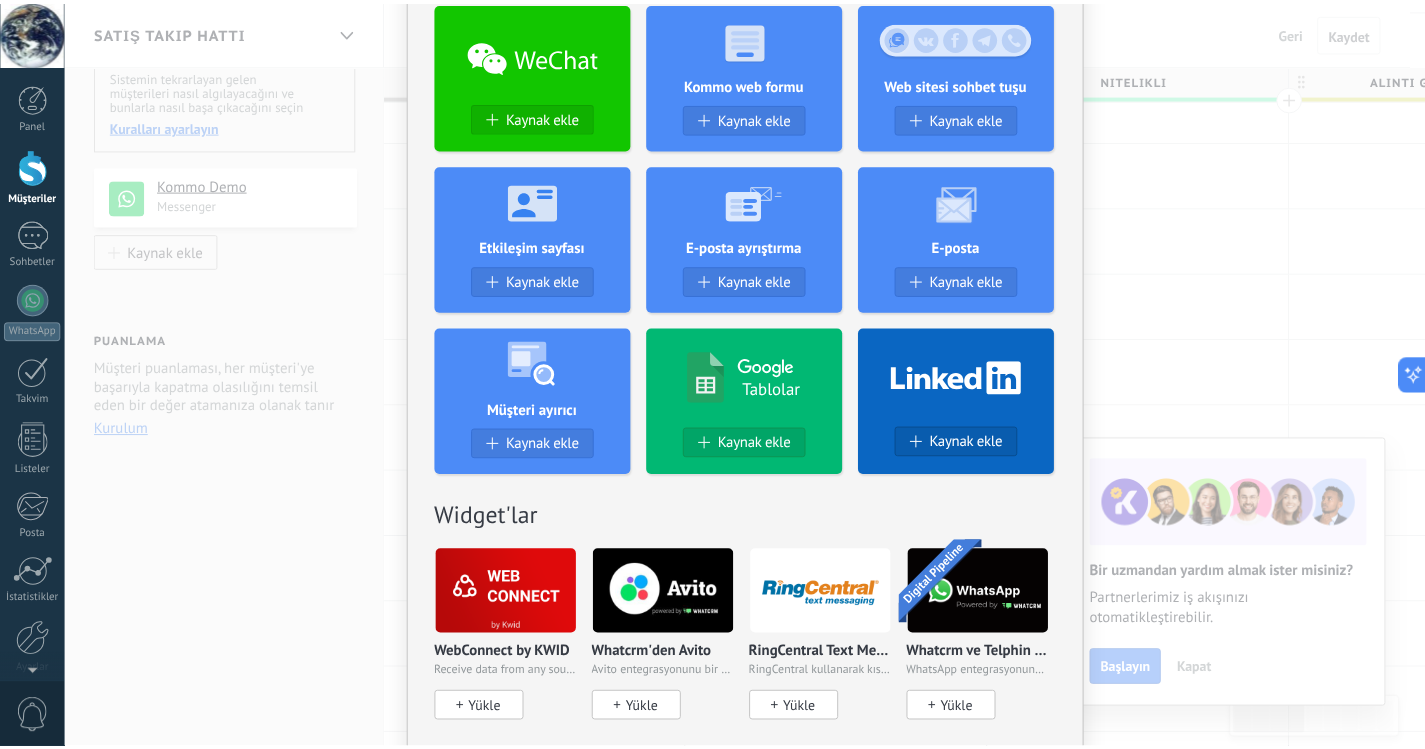 scroll, scrollTop: 0, scrollLeft: 0, axis: both 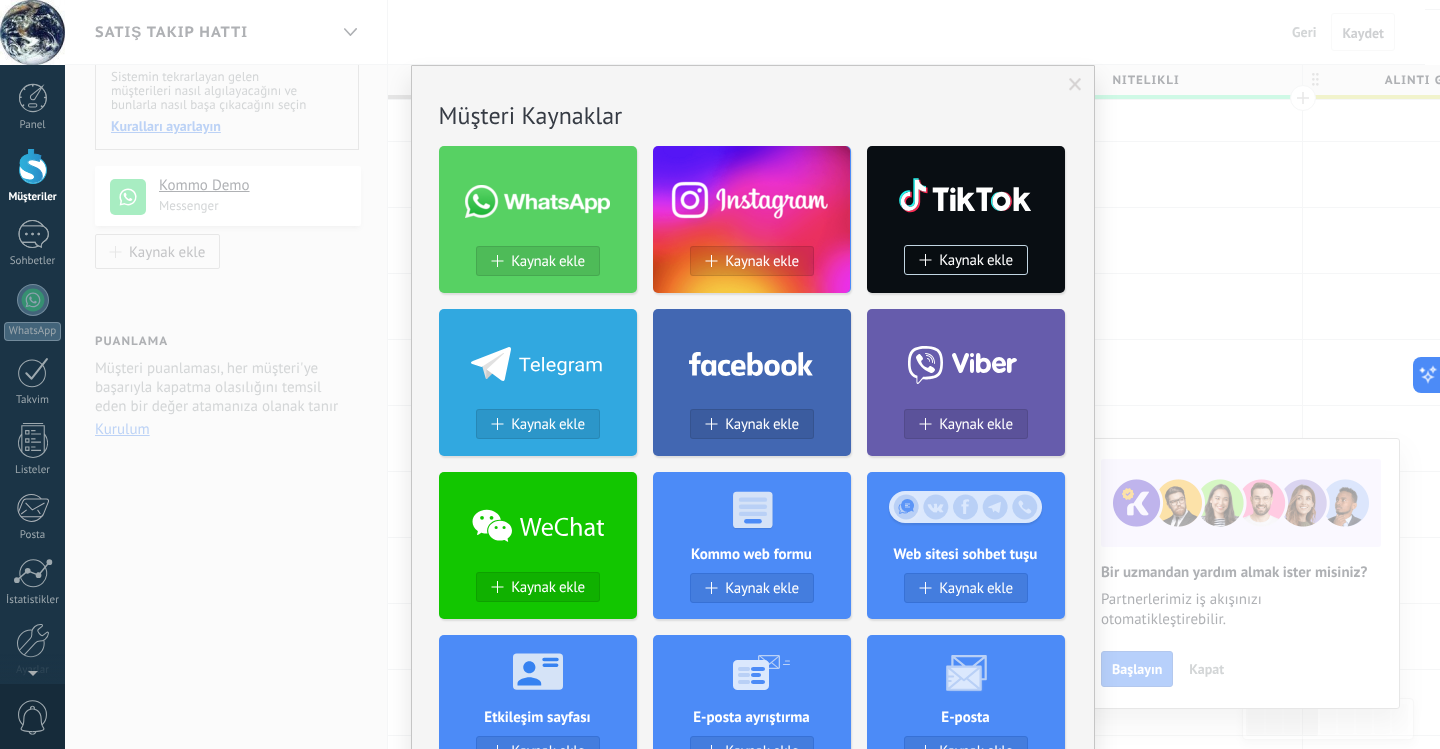click at bounding box center [1075, 85] 